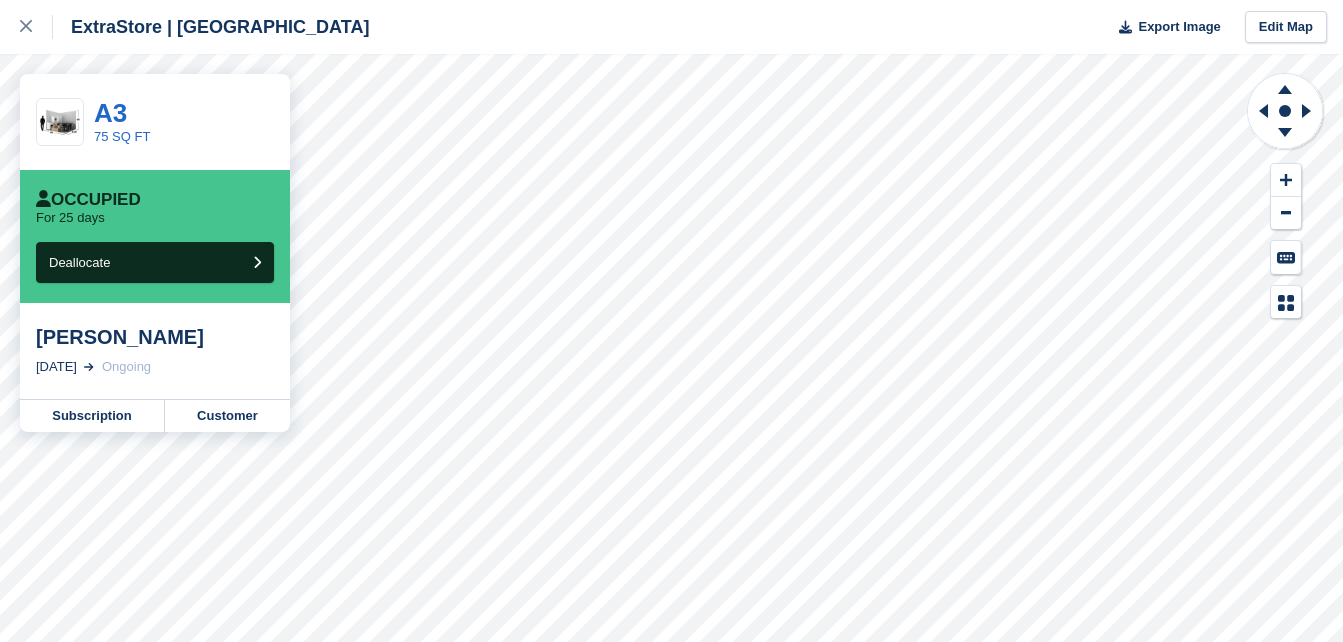 scroll, scrollTop: 0, scrollLeft: 0, axis: both 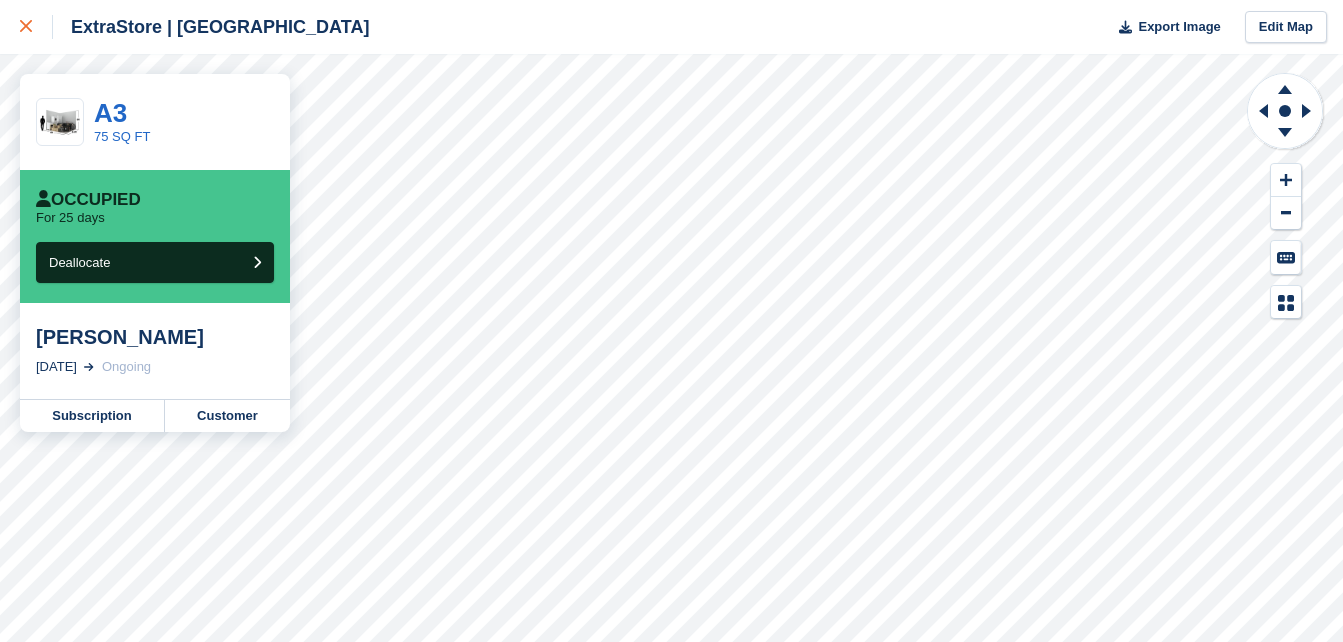 click at bounding box center [36, 27] 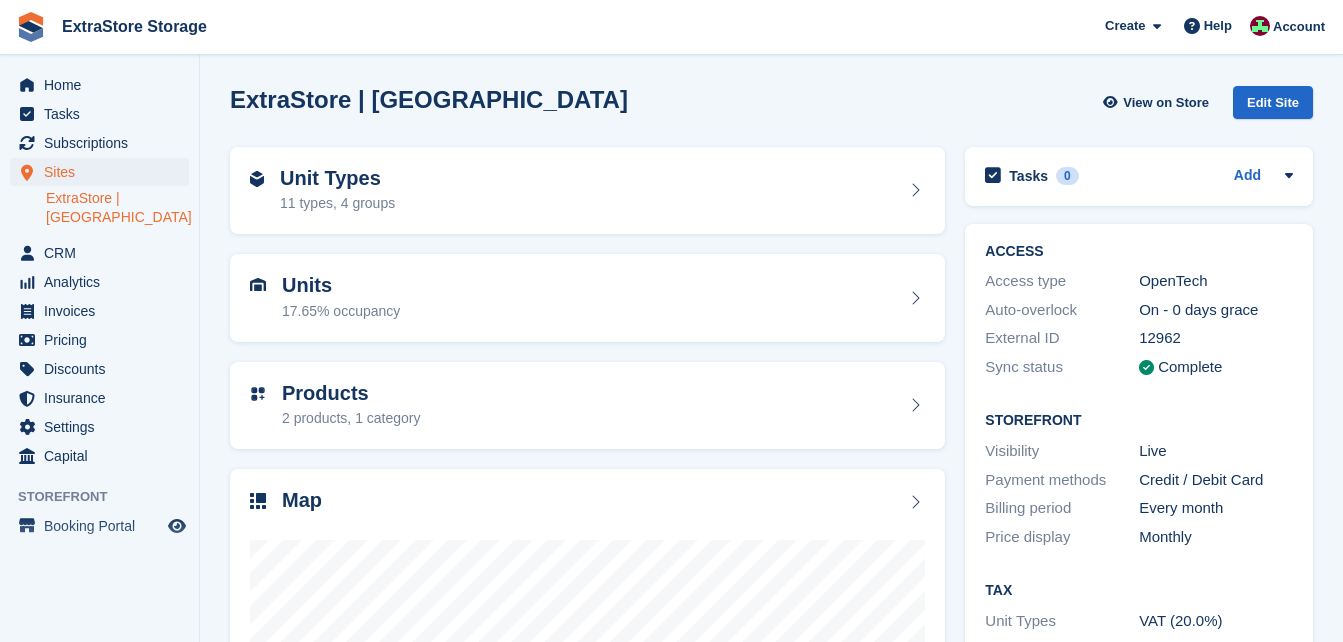 scroll, scrollTop: 0, scrollLeft: 0, axis: both 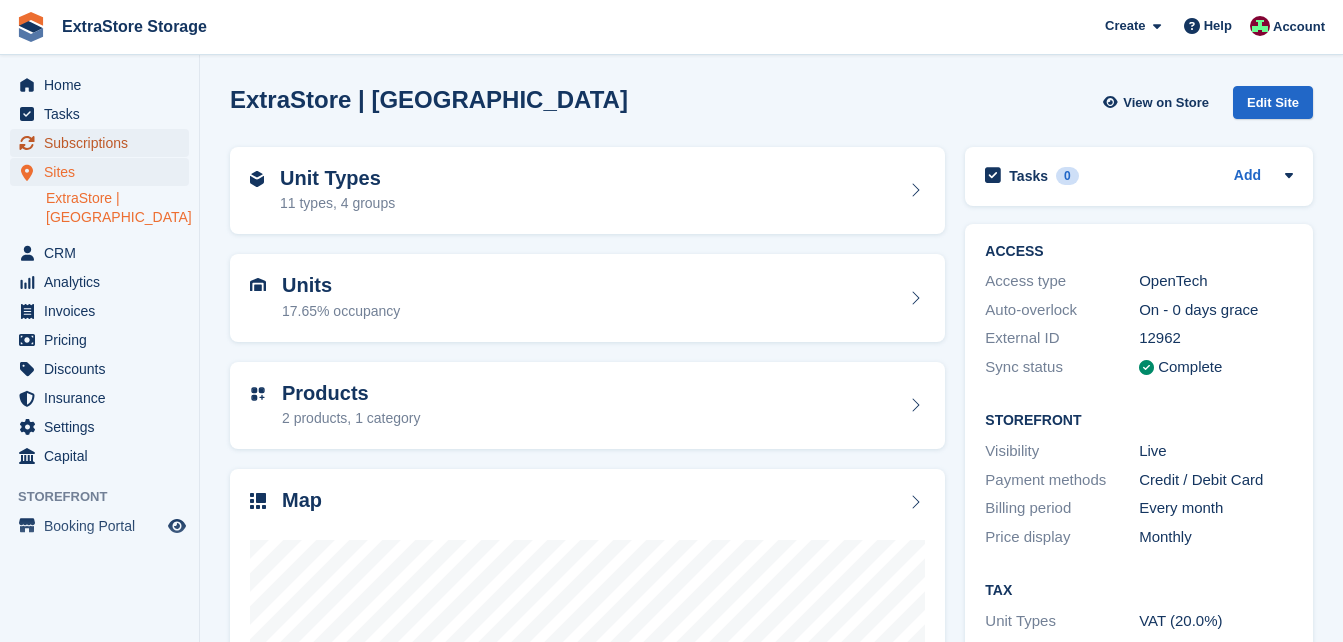 click on "Subscriptions" at bounding box center (104, 143) 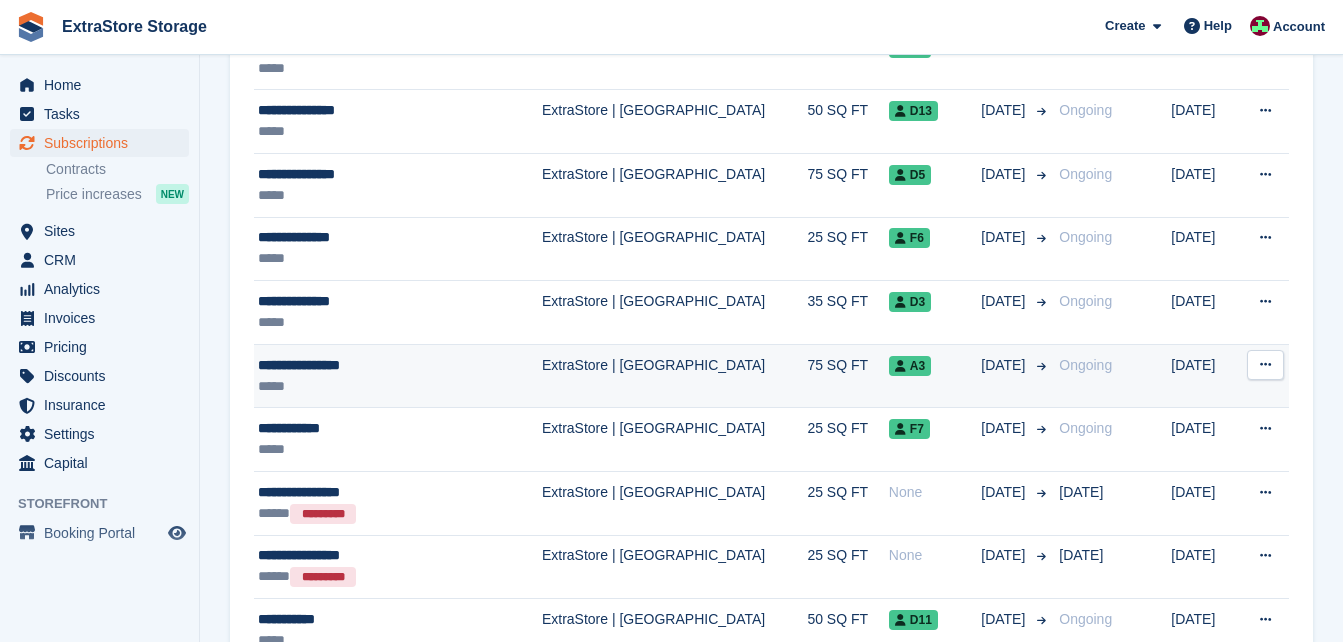 scroll, scrollTop: 800, scrollLeft: 0, axis: vertical 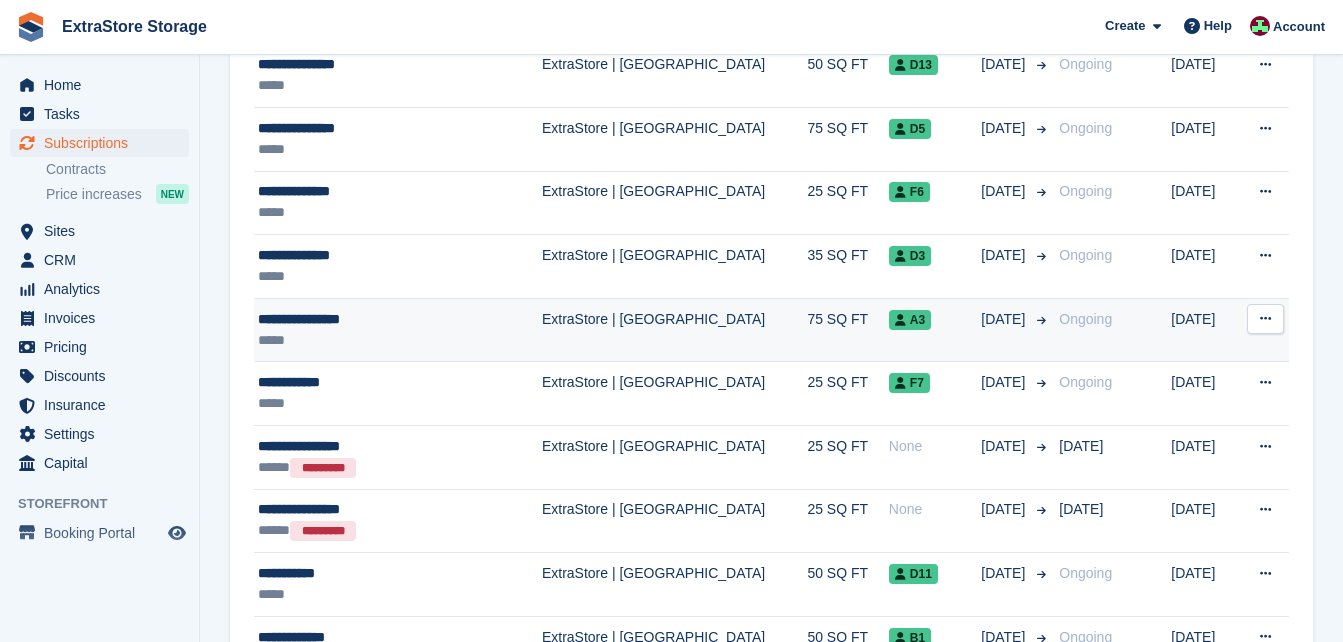 click on "**********" at bounding box center [377, 319] 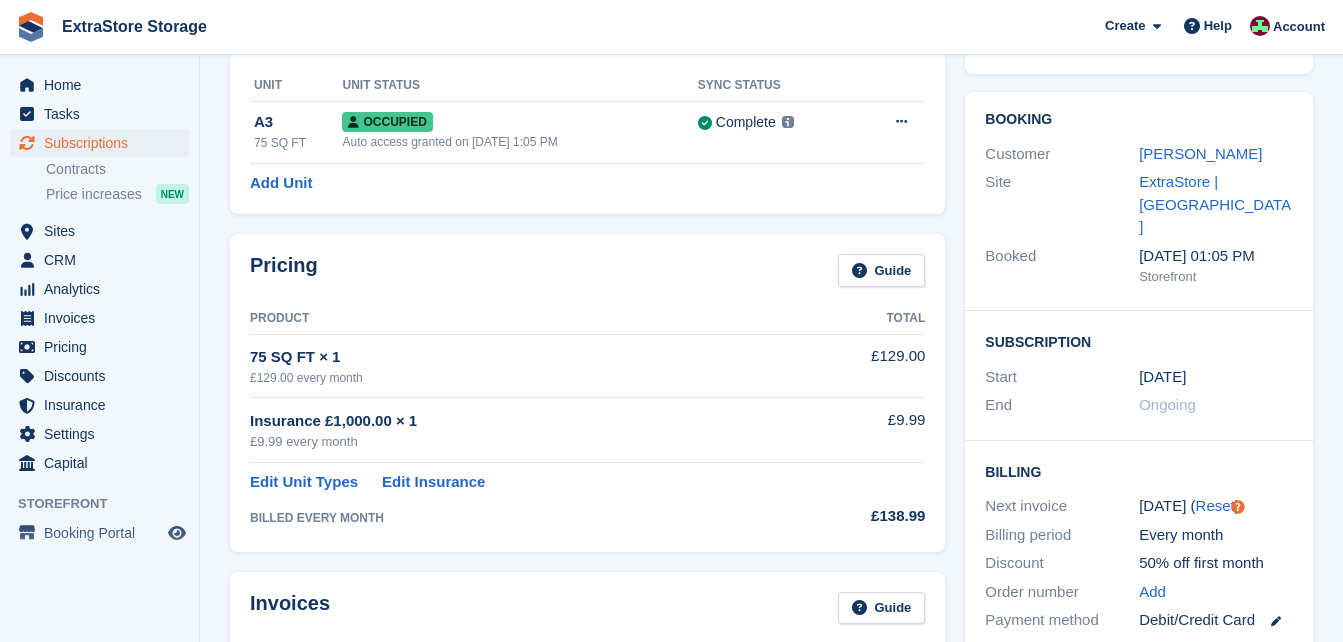scroll, scrollTop: 0, scrollLeft: 0, axis: both 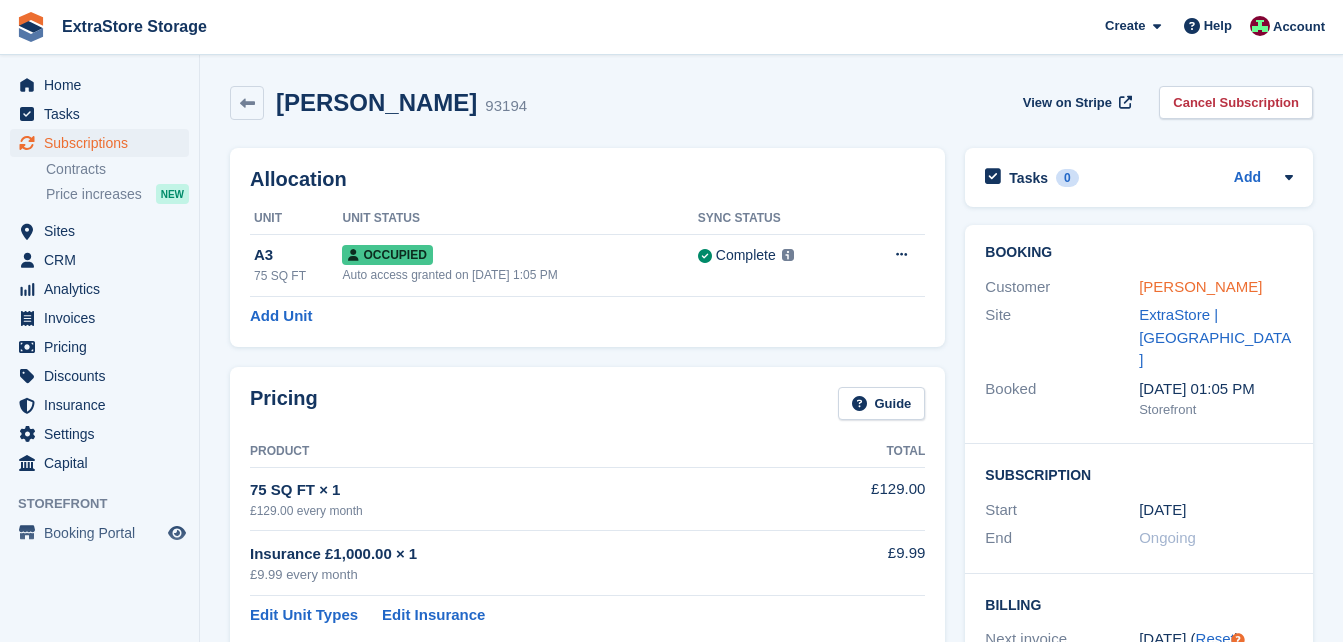 click on "Gillian McKinley" at bounding box center (1200, 286) 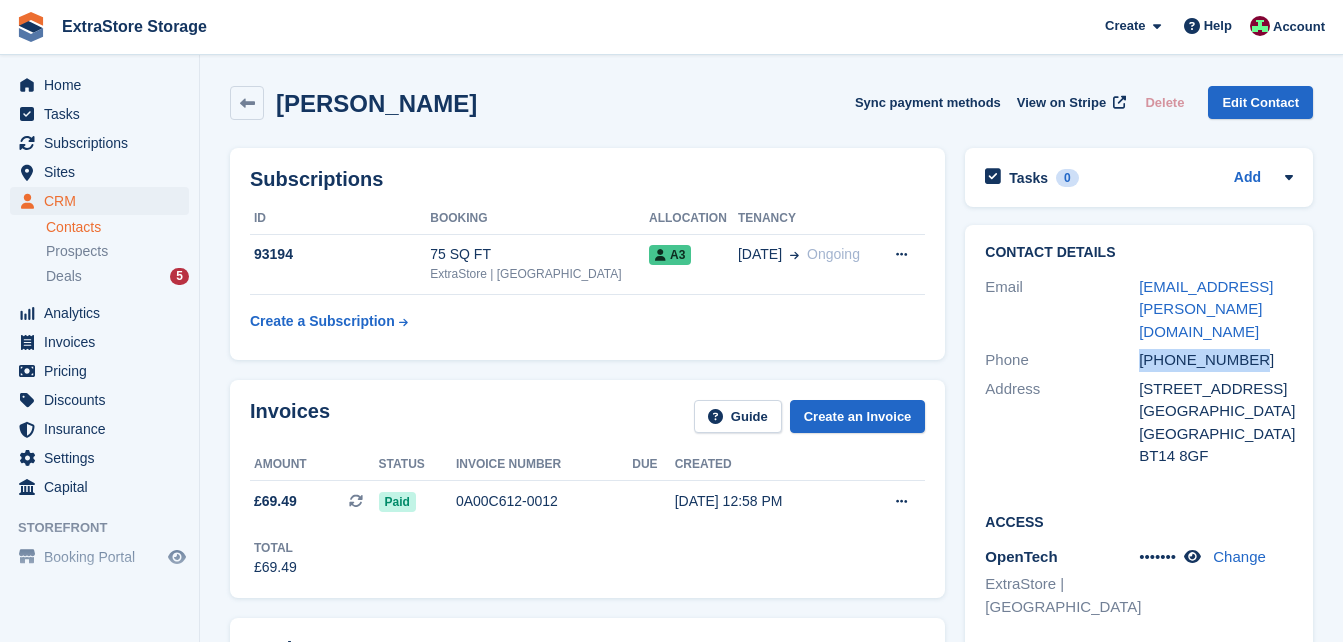 drag, startPoint x: 1261, startPoint y: 338, endPoint x: 1144, endPoint y: 338, distance: 117 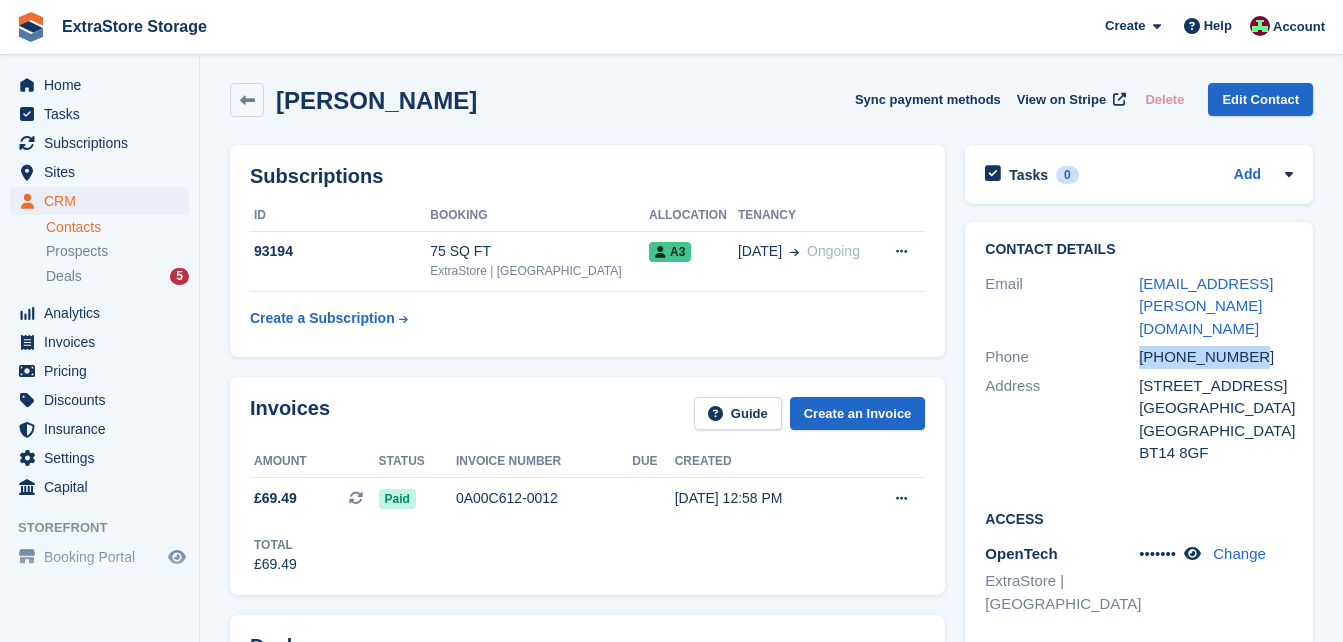 scroll, scrollTop: 0, scrollLeft: 0, axis: both 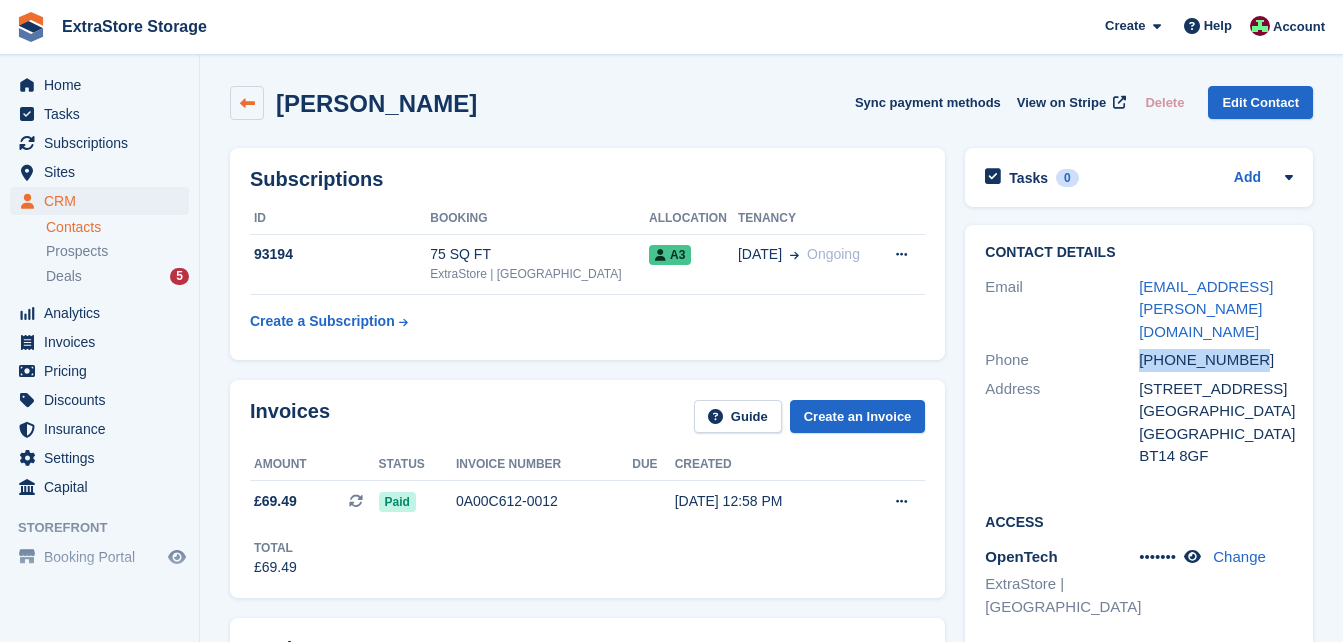 click at bounding box center (247, 103) 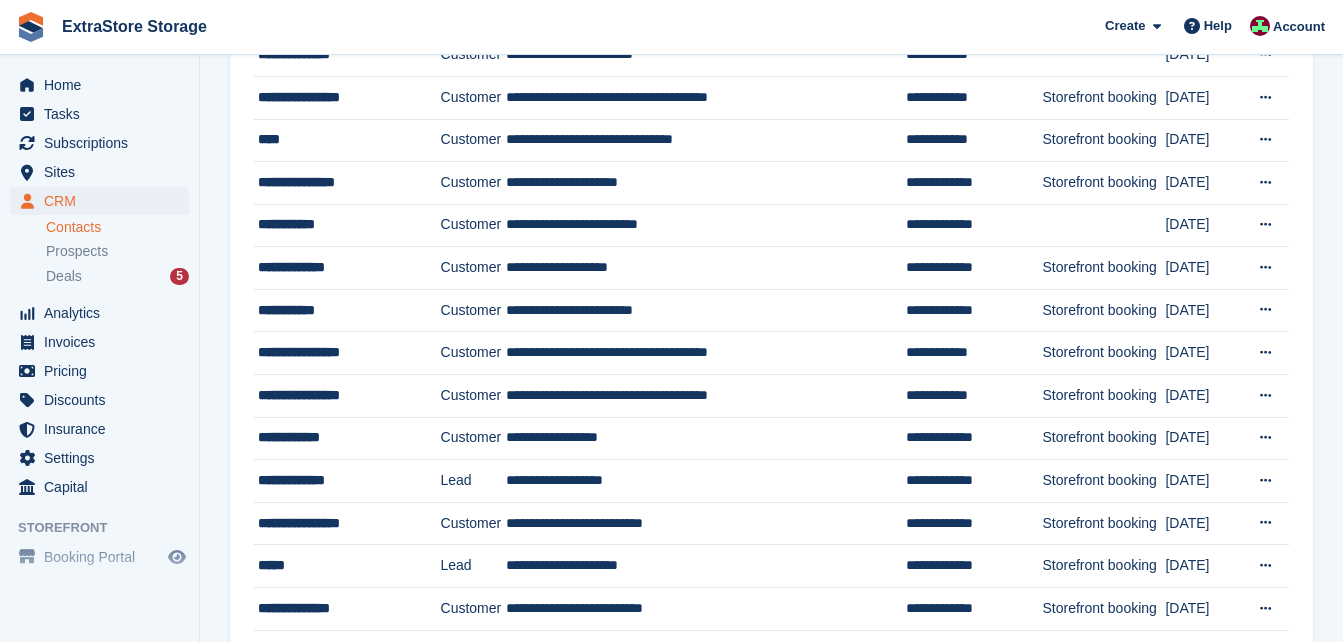 scroll, scrollTop: 800, scrollLeft: 0, axis: vertical 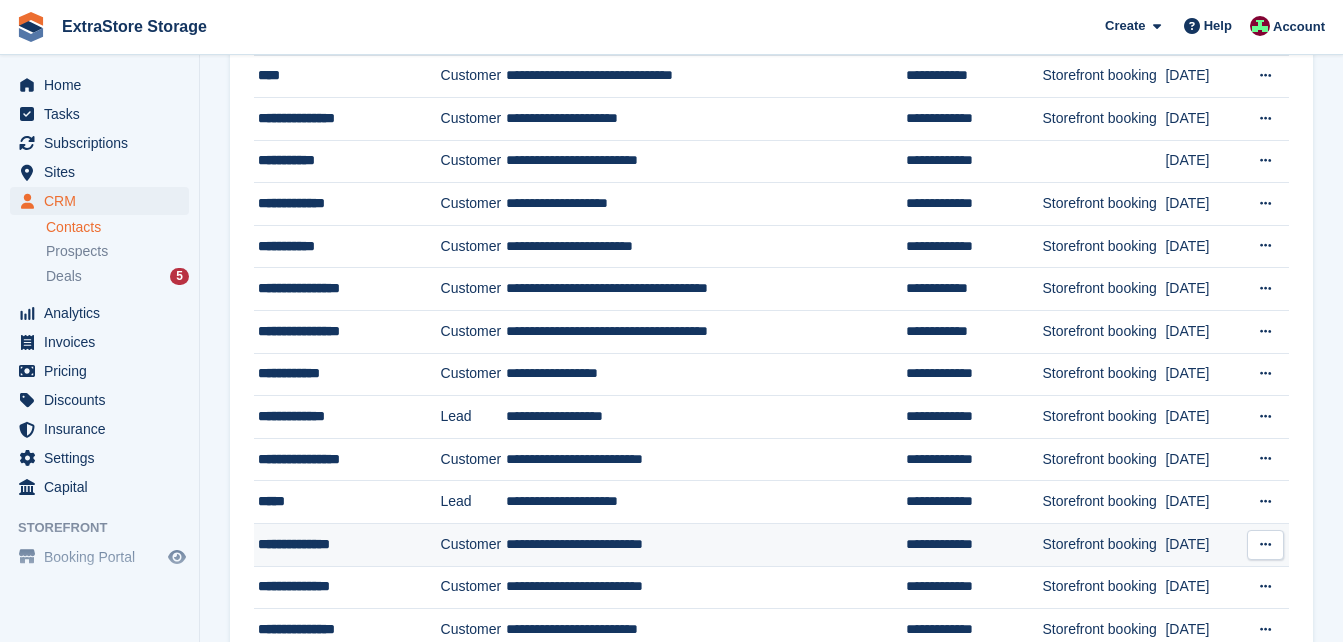 click on "**********" at bounding box center (343, 544) 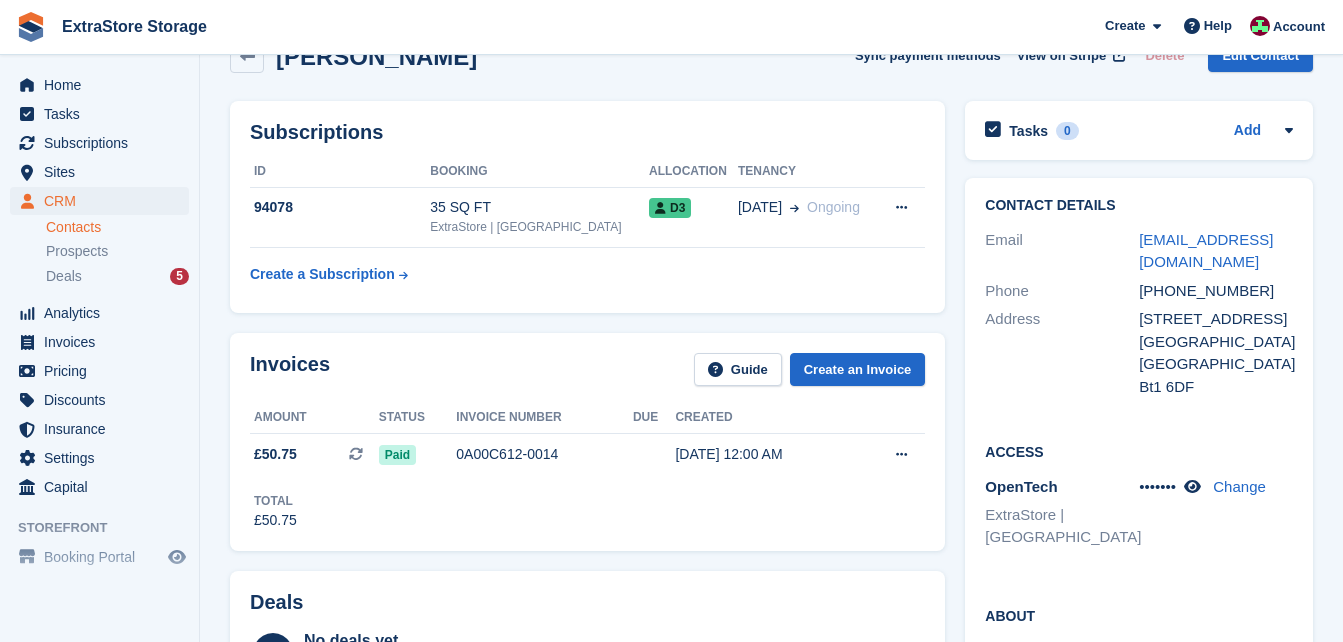 scroll, scrollTop: 0, scrollLeft: 0, axis: both 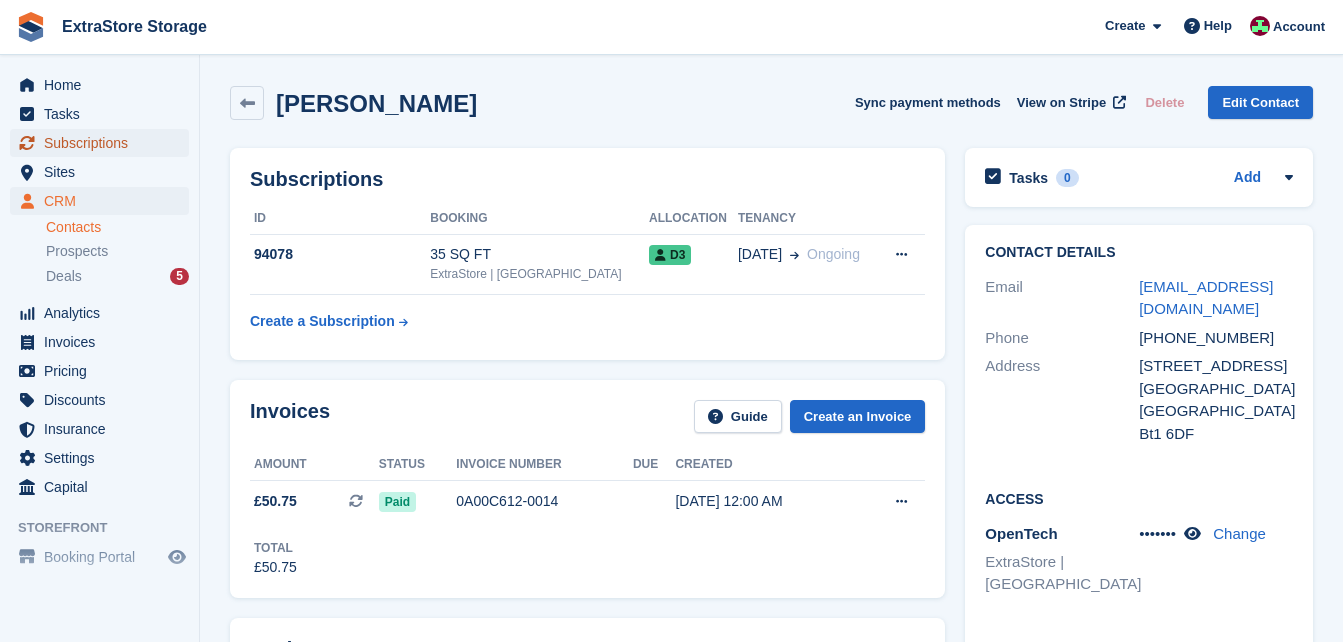 click on "Subscriptions" at bounding box center [104, 143] 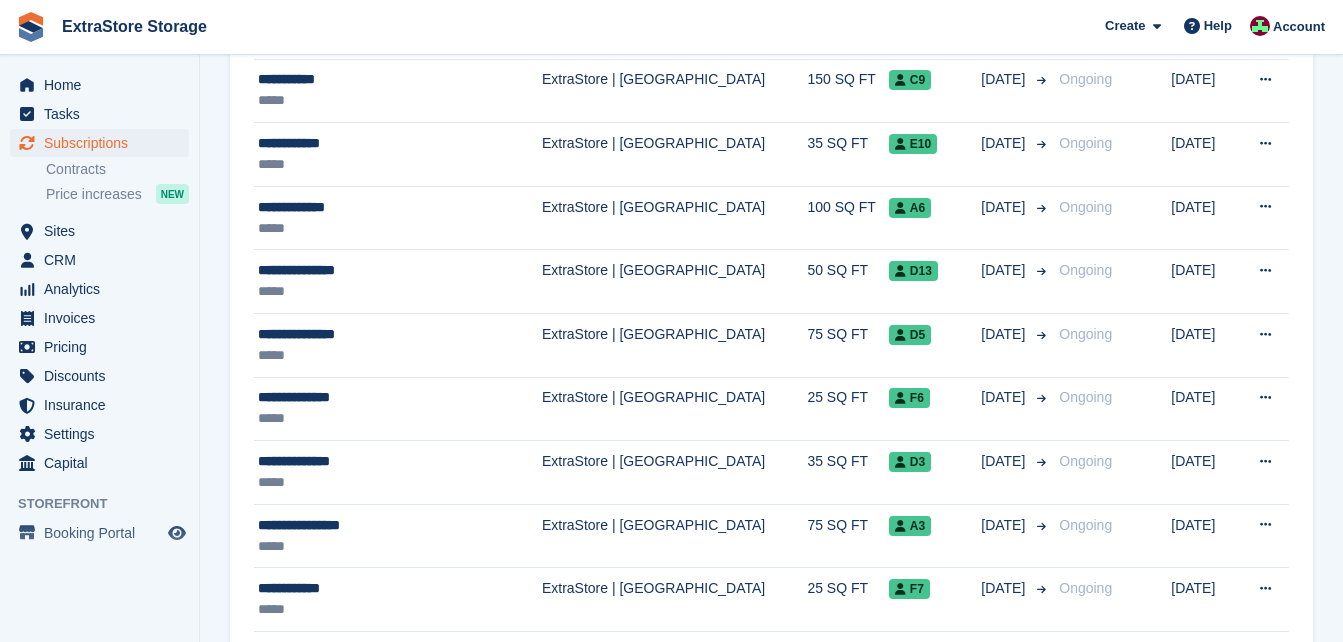 scroll, scrollTop: 600, scrollLeft: 0, axis: vertical 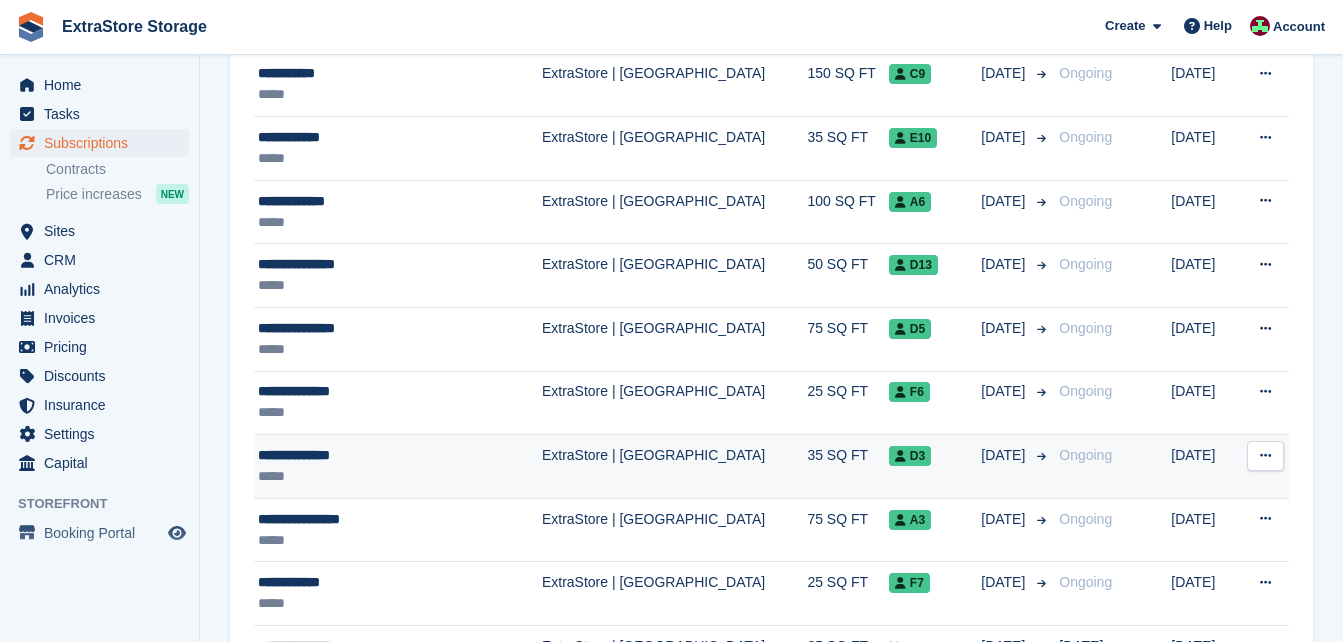 click on "**********" at bounding box center (377, 455) 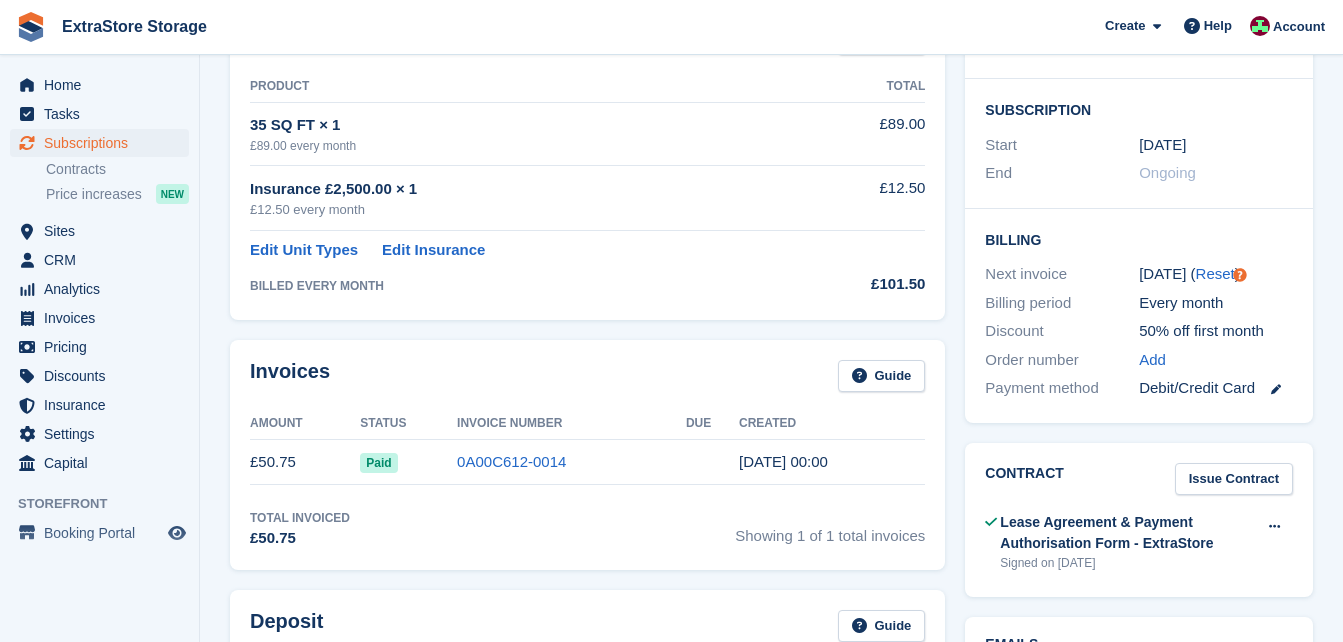 scroll, scrollTop: 400, scrollLeft: 0, axis: vertical 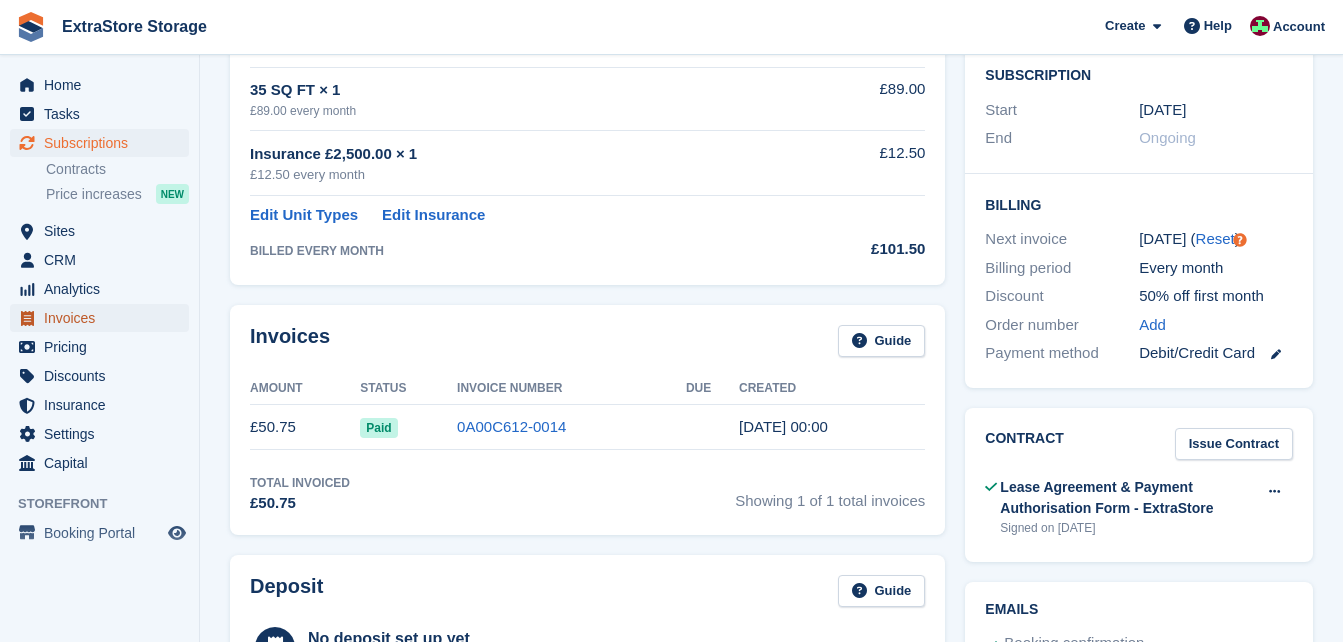 click on "Invoices" at bounding box center [104, 318] 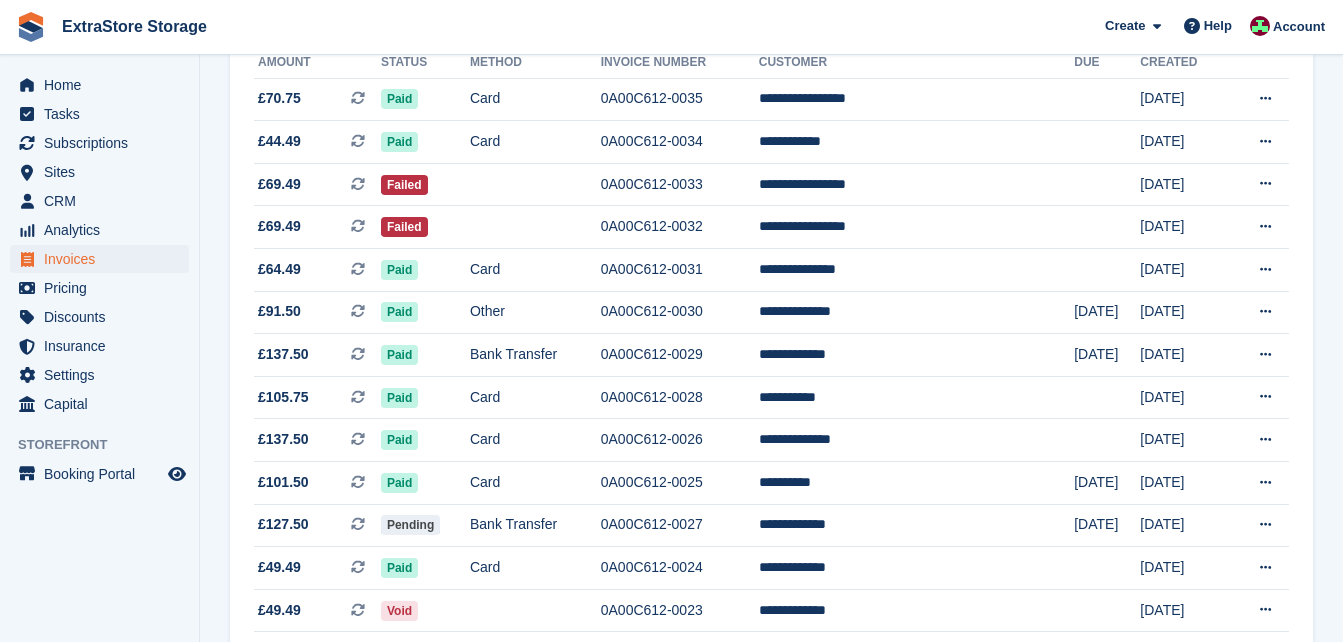 scroll, scrollTop: 200, scrollLeft: 0, axis: vertical 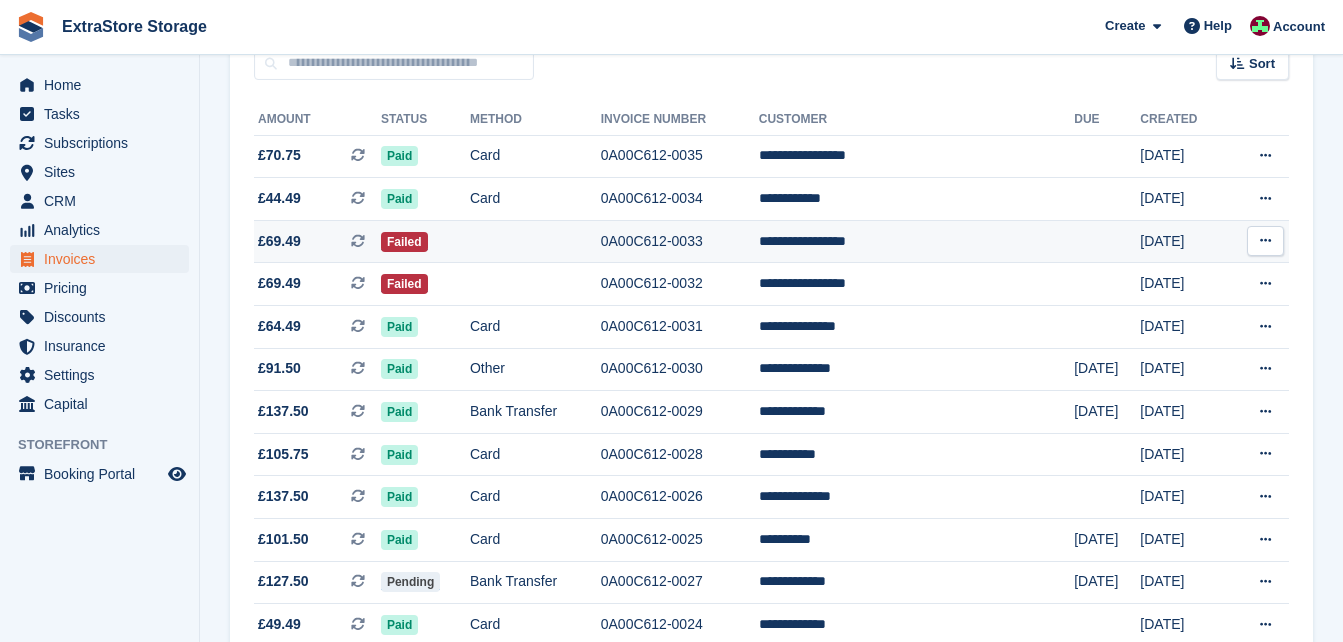 click at bounding box center [1265, 240] 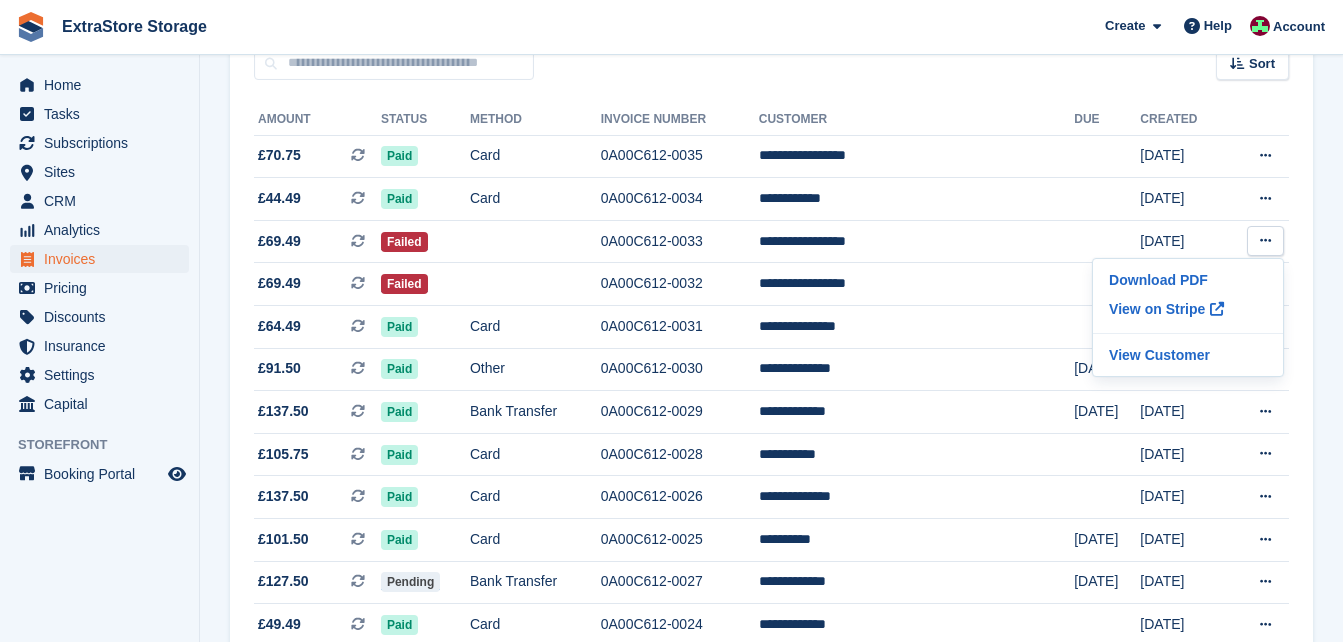 click on "**********" at bounding box center [771, 861] 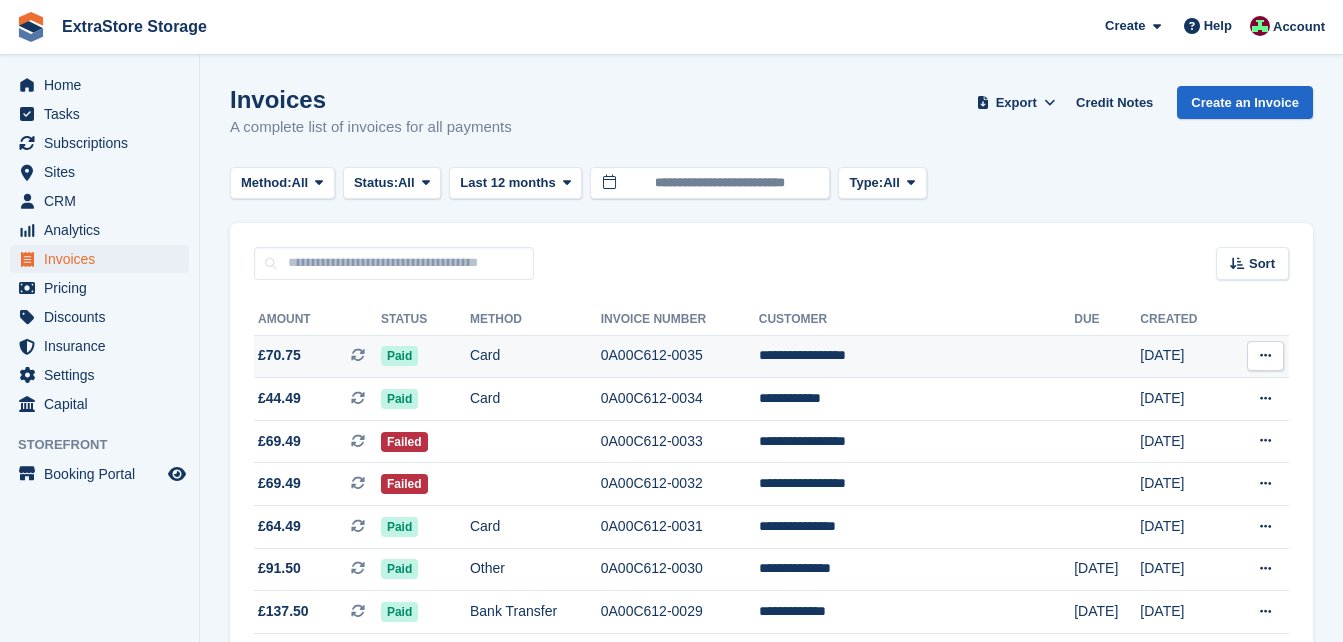 scroll, scrollTop: 200, scrollLeft: 0, axis: vertical 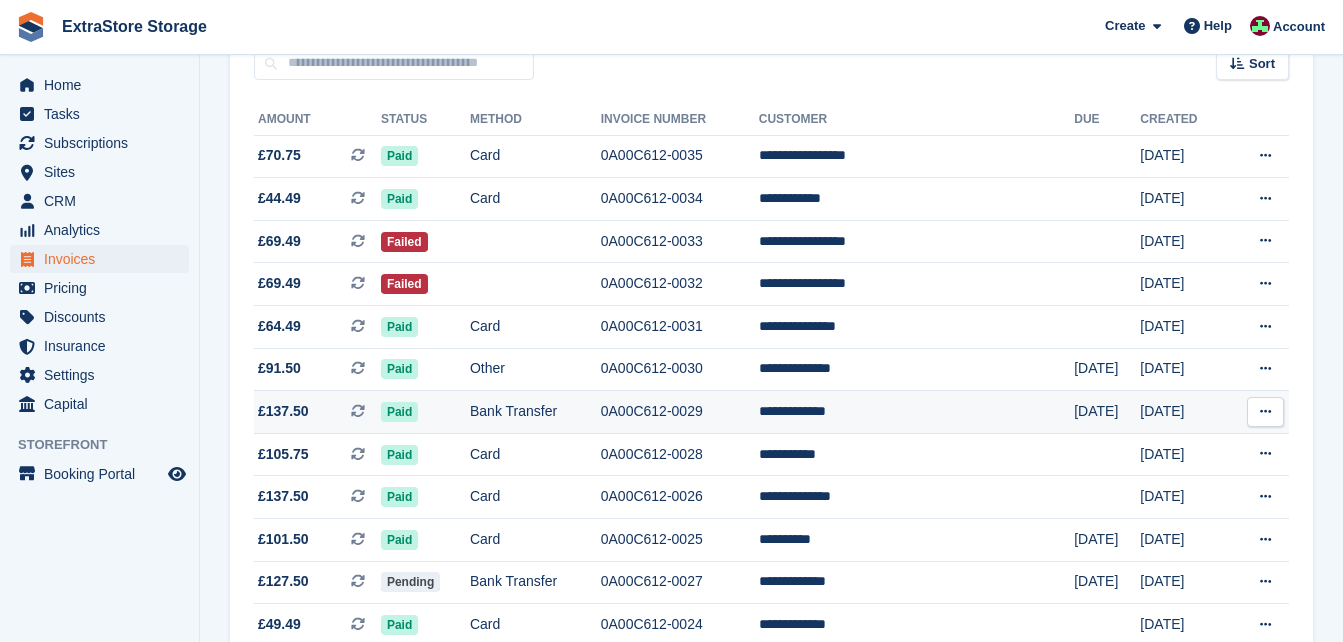 click on "Paid" at bounding box center [399, 412] 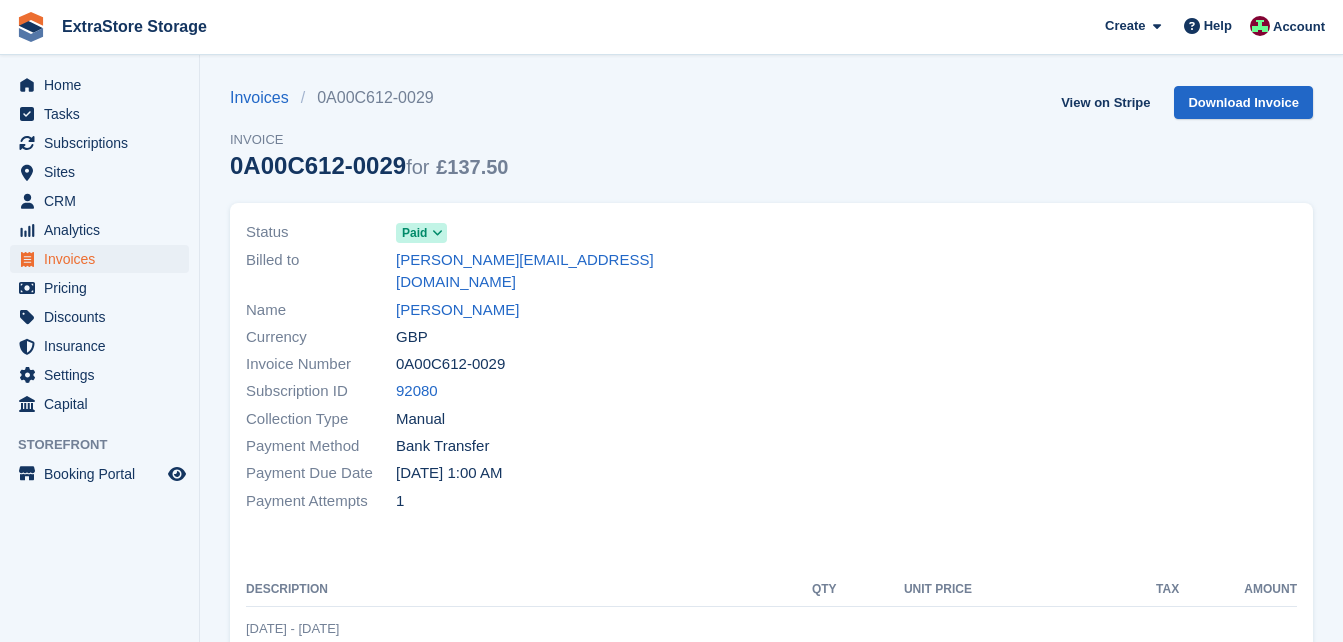 scroll, scrollTop: 0, scrollLeft: 0, axis: both 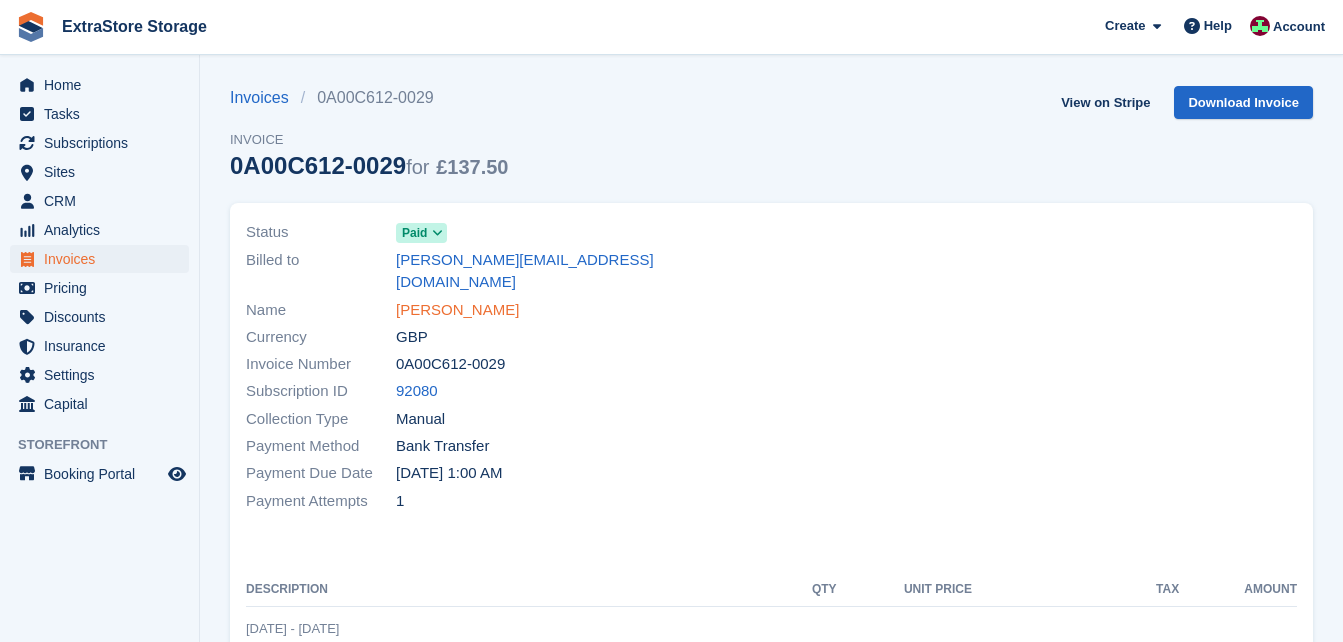 click on "[PERSON_NAME]" at bounding box center [457, 310] 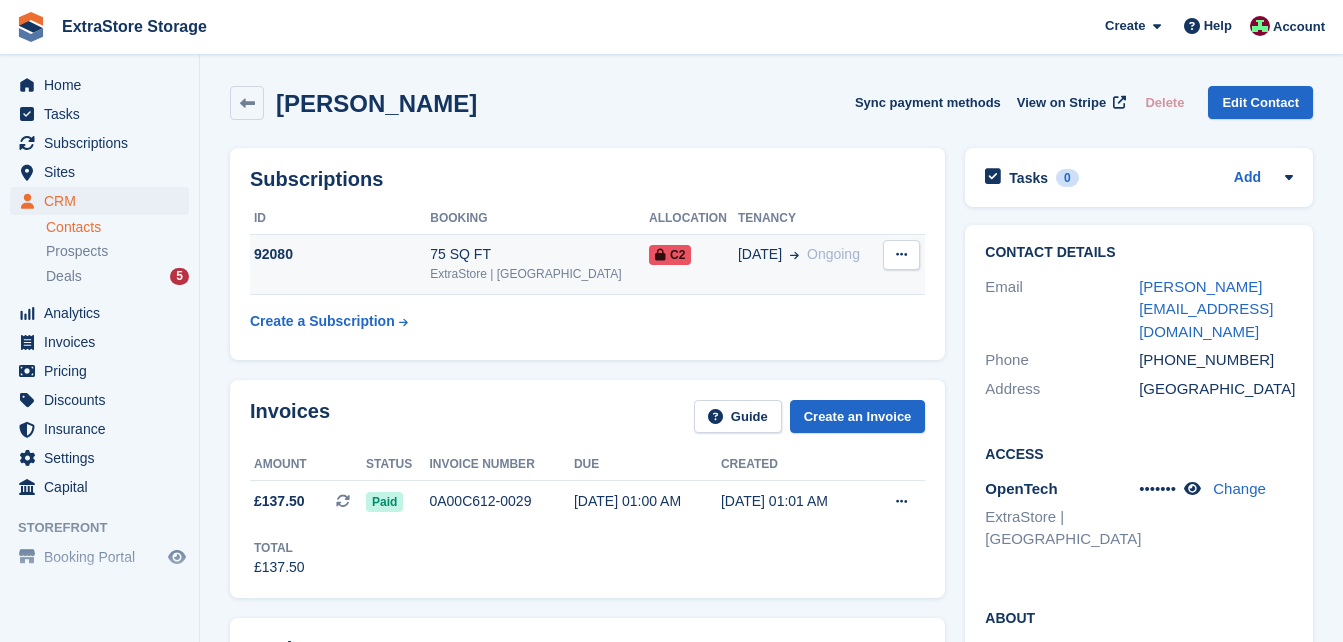 click at bounding box center (901, 255) 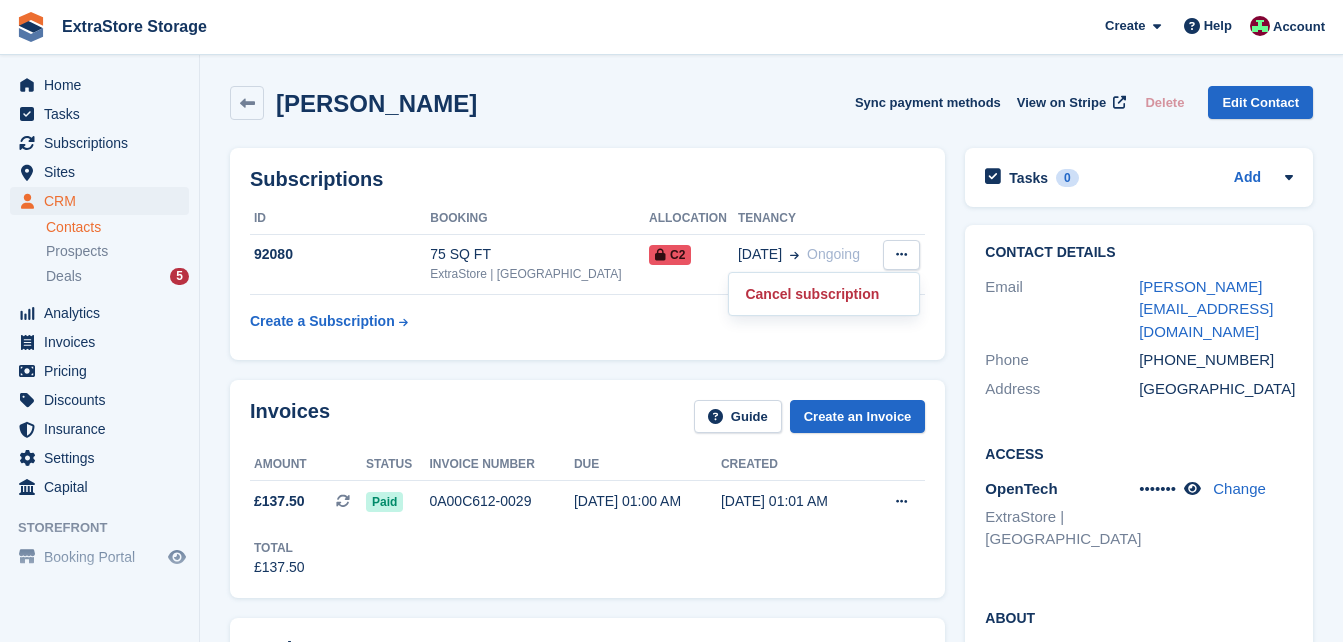 click on "Gary Connolly
Sync payment methods
View on Stripe
Delete
Edit Contact" at bounding box center (771, 107) 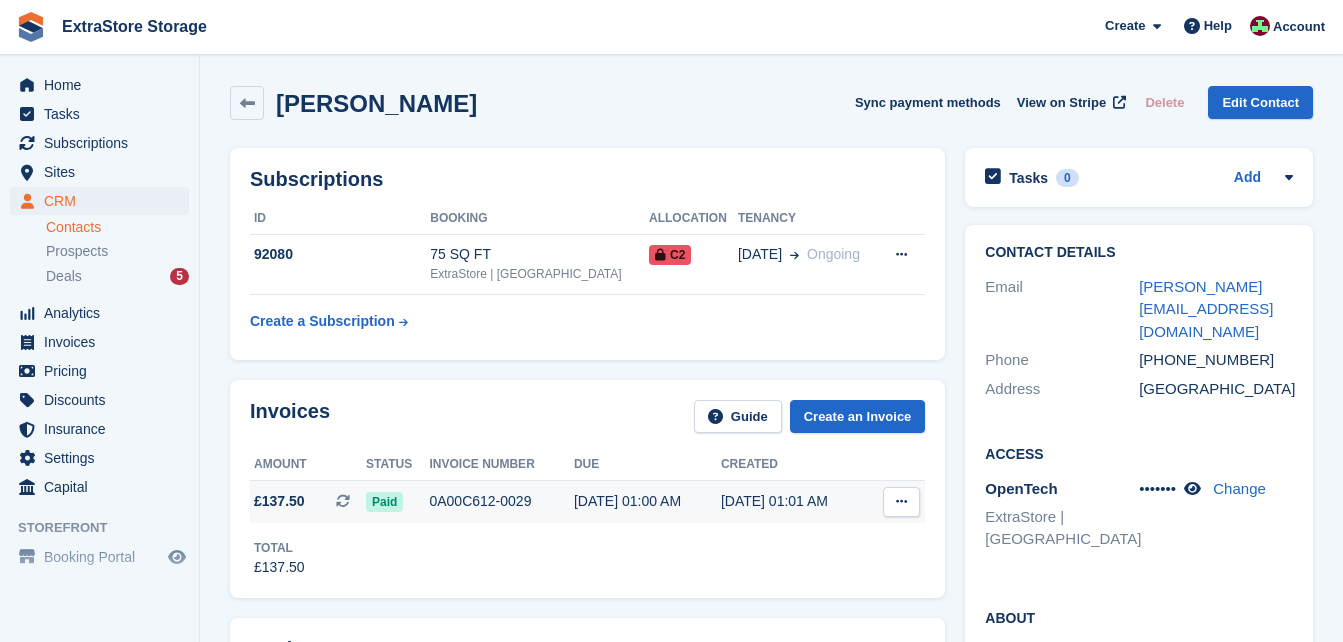 click on "0A00C612-0029" at bounding box center [501, 501] 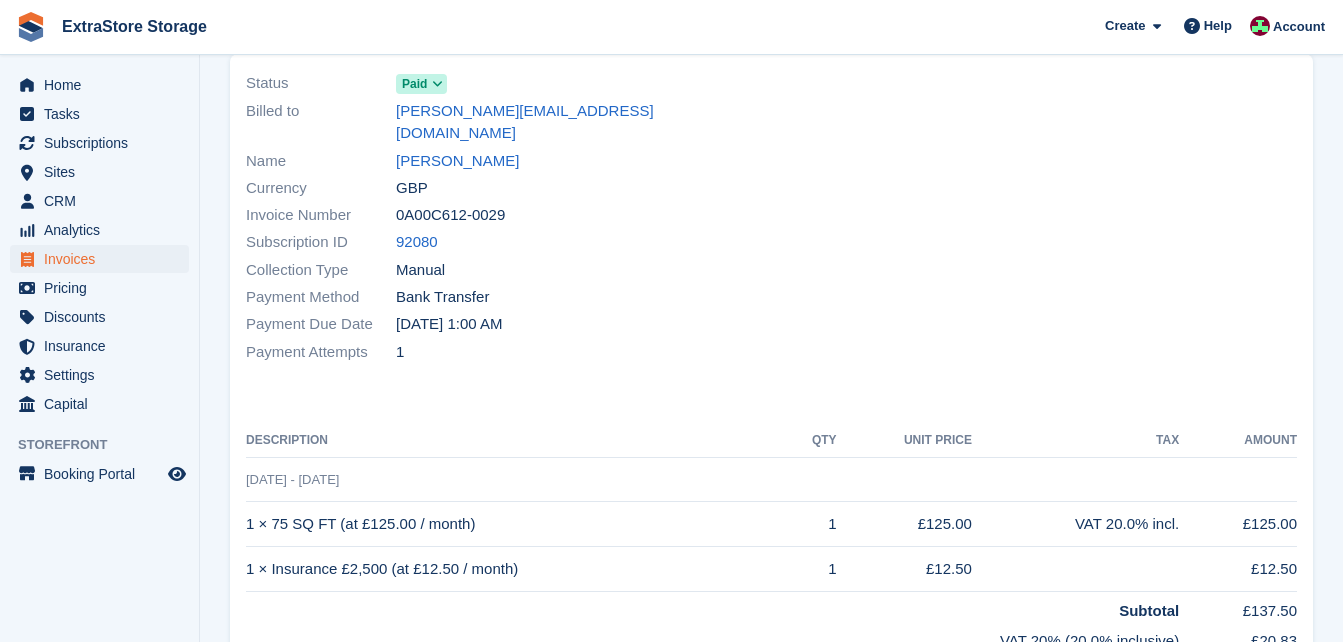 scroll, scrollTop: 0, scrollLeft: 0, axis: both 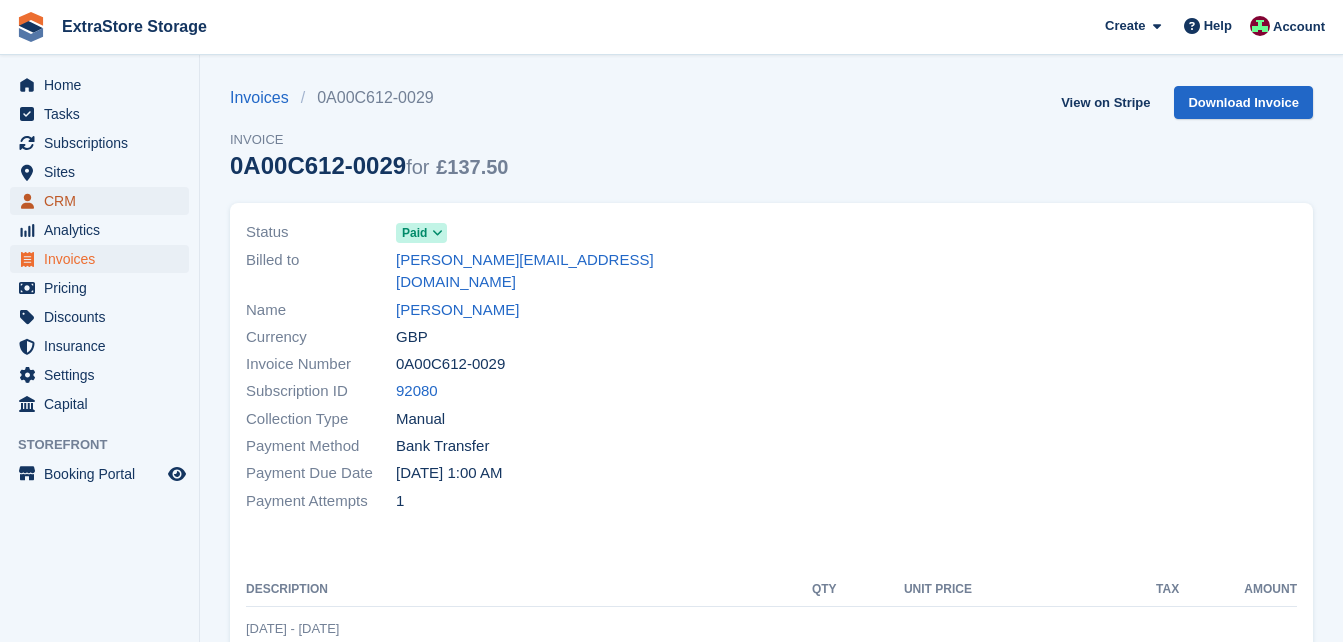 click on "CRM" at bounding box center [104, 201] 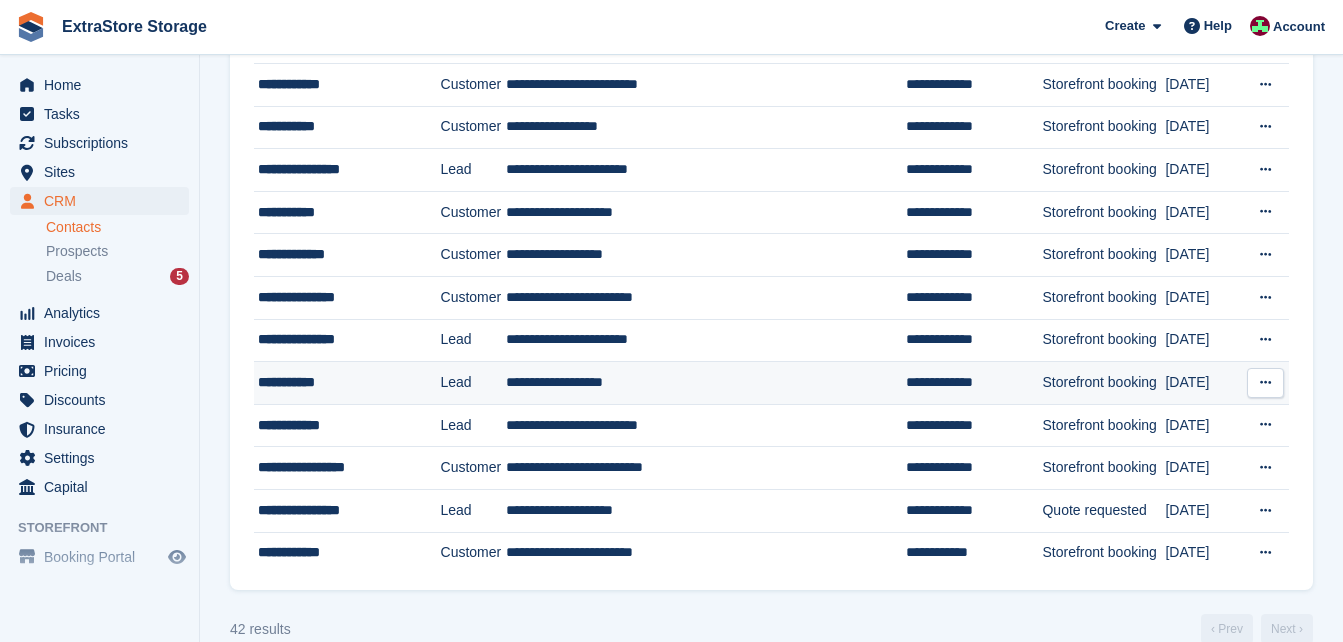 scroll, scrollTop: 1505, scrollLeft: 0, axis: vertical 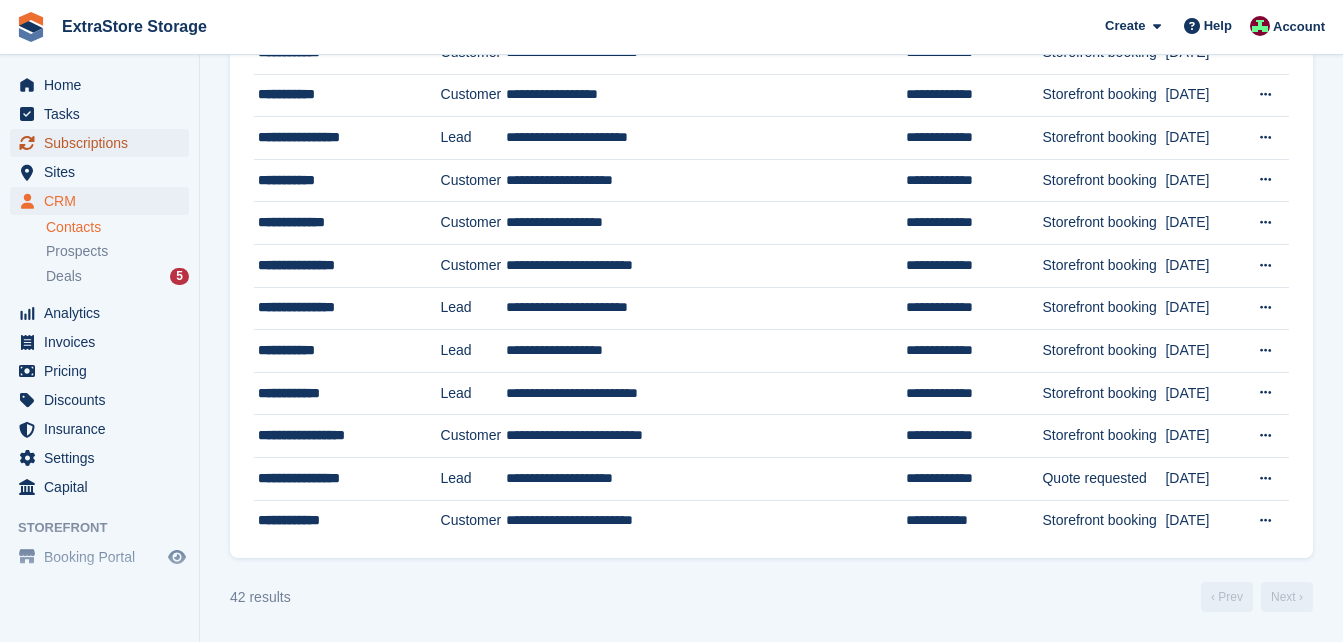 click on "Subscriptions" at bounding box center [104, 143] 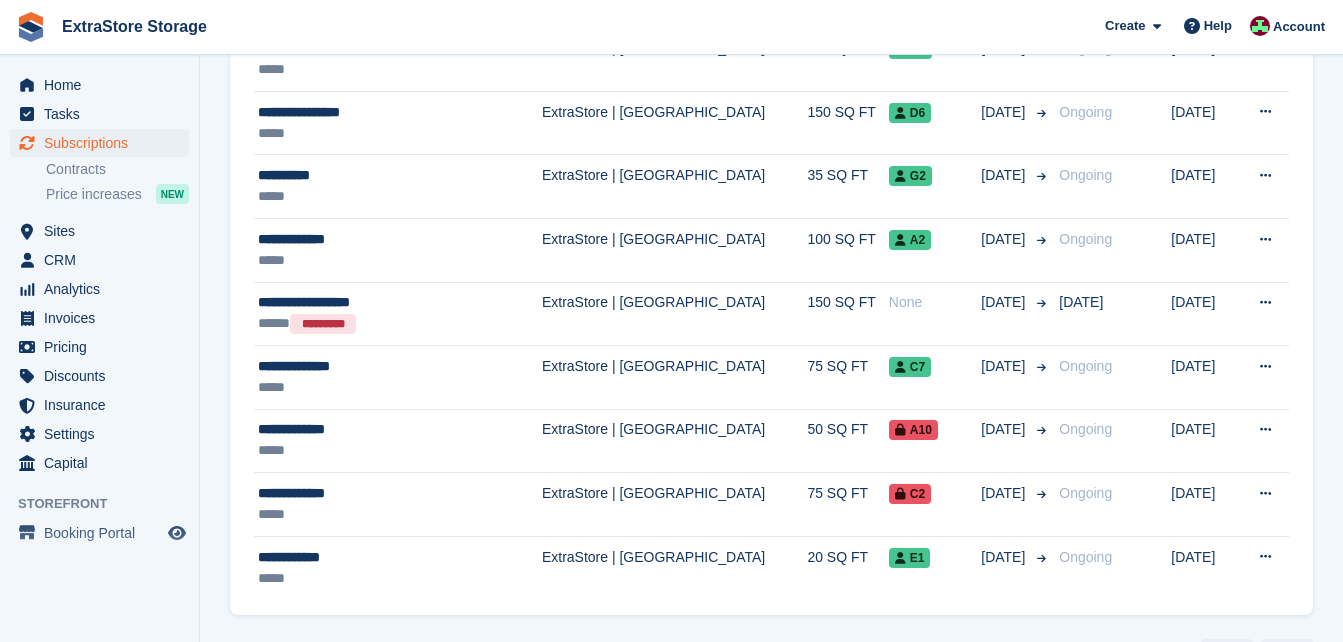 scroll, scrollTop: 2000, scrollLeft: 0, axis: vertical 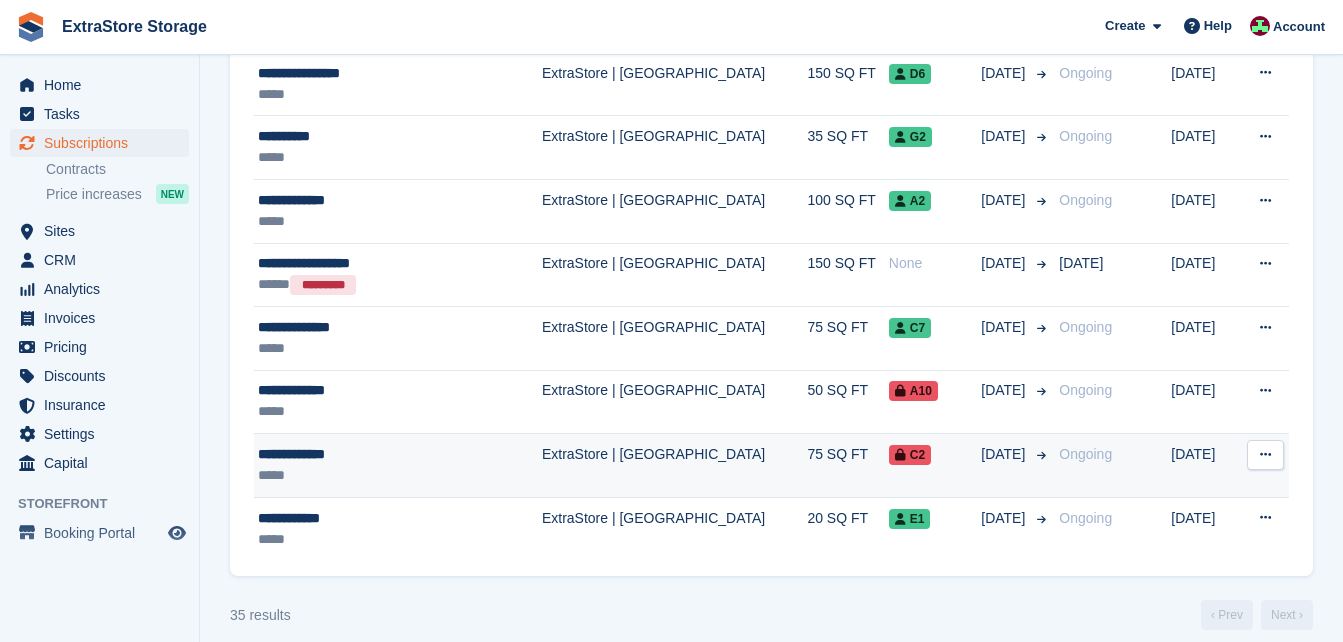 click on "*****" at bounding box center [377, 475] 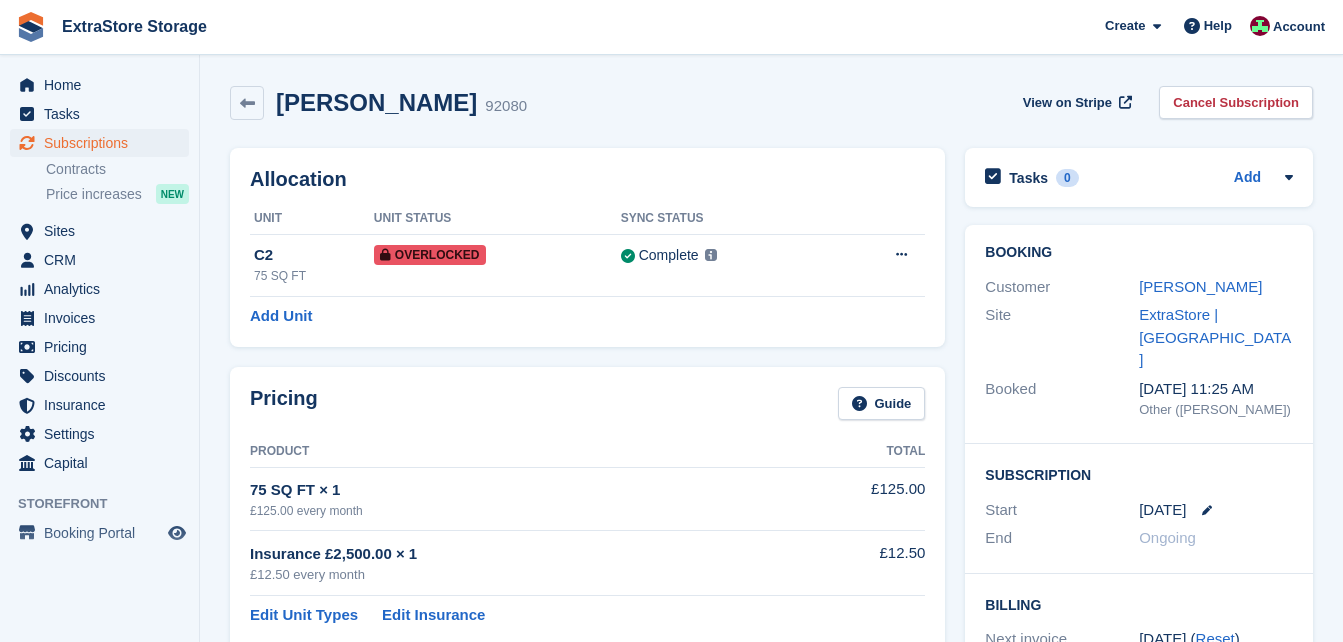 scroll, scrollTop: 0, scrollLeft: 0, axis: both 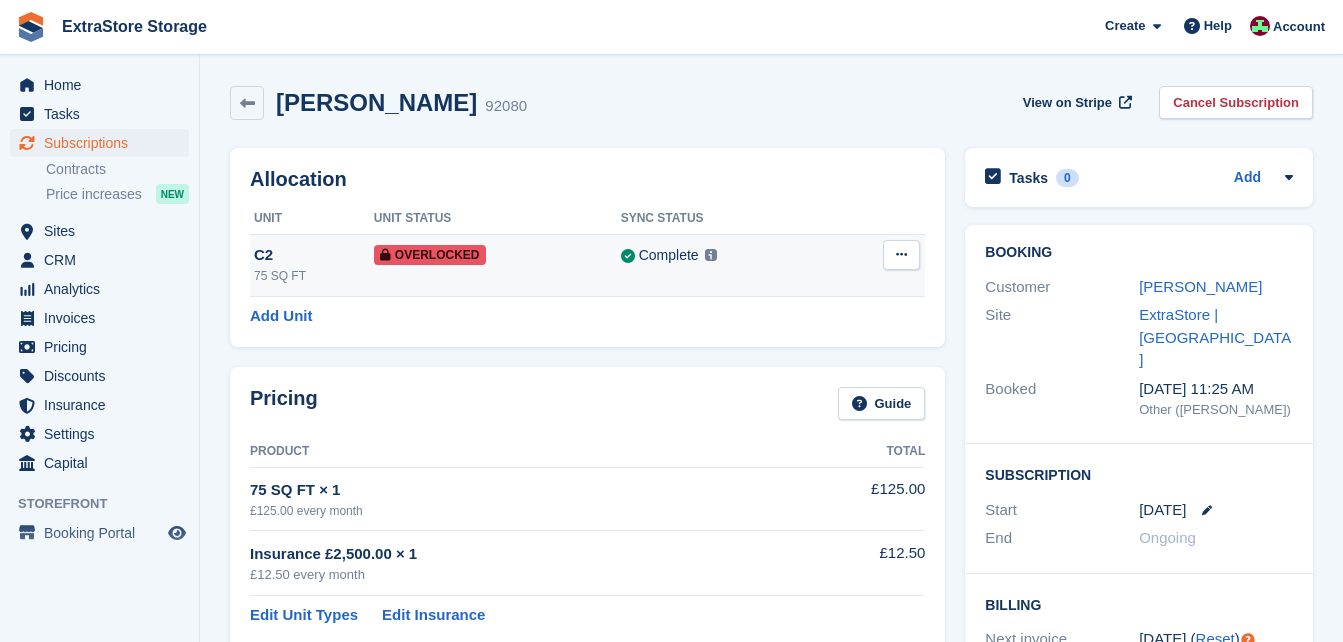 click at bounding box center (901, 254) 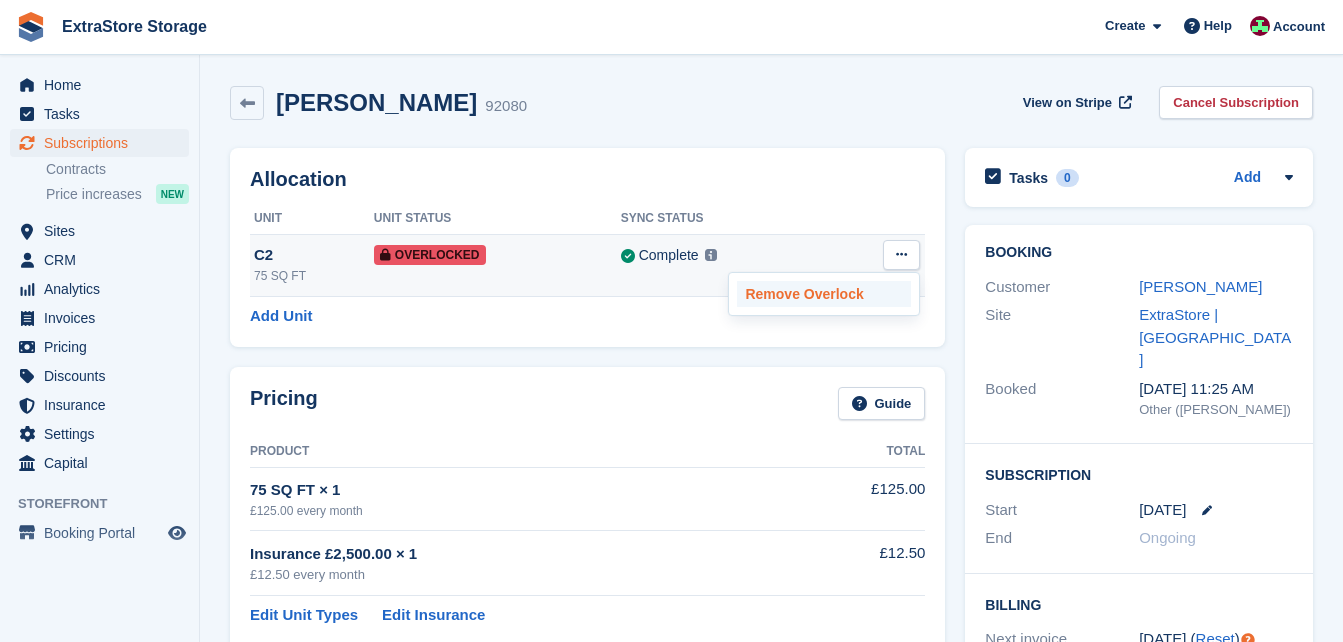 click on "Remove Overlock" at bounding box center [824, 294] 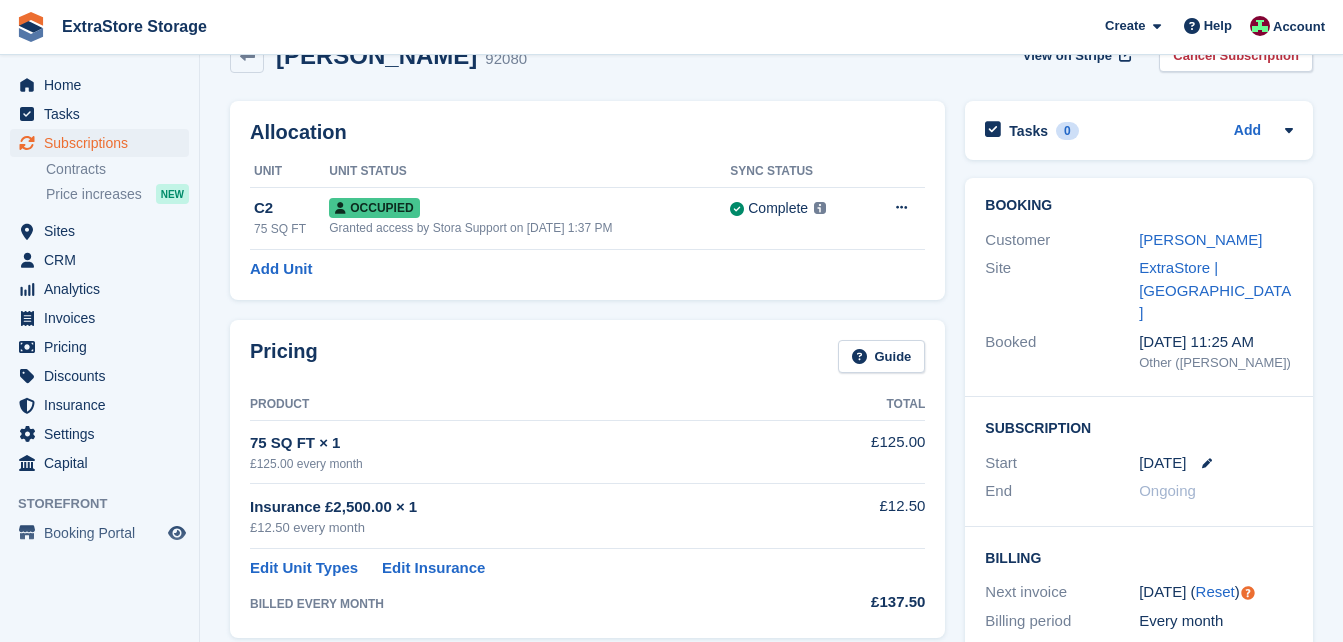 scroll, scrollTop: 0, scrollLeft: 0, axis: both 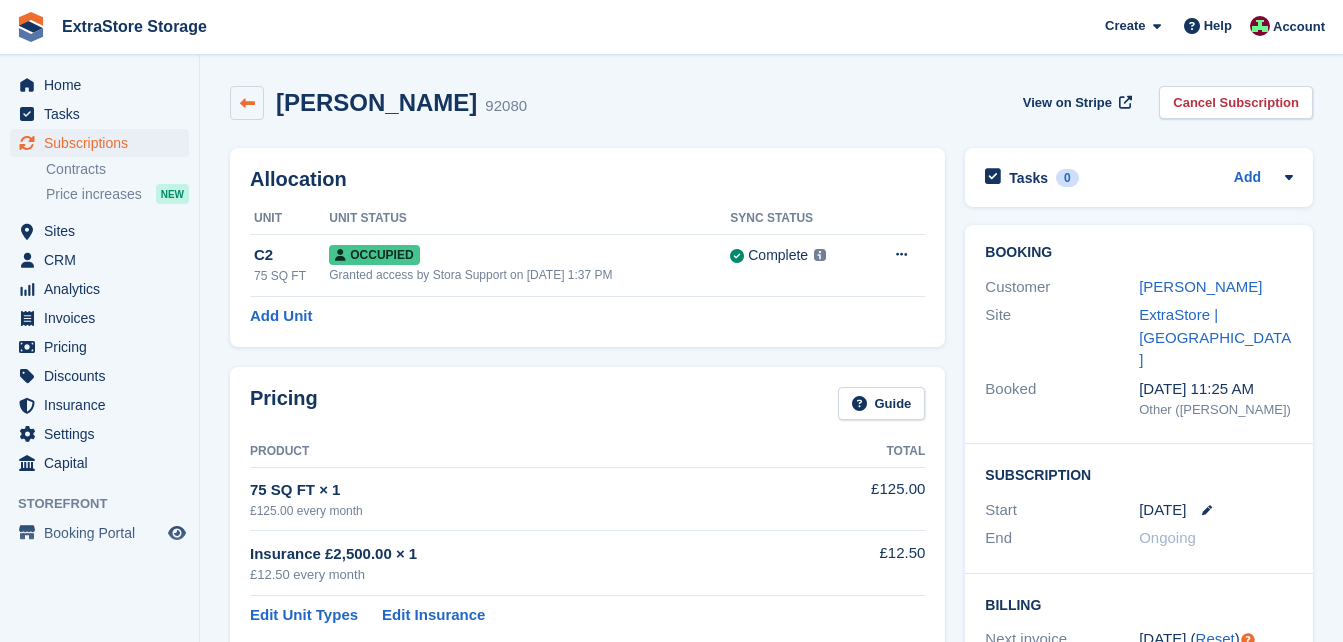 click at bounding box center [247, 103] 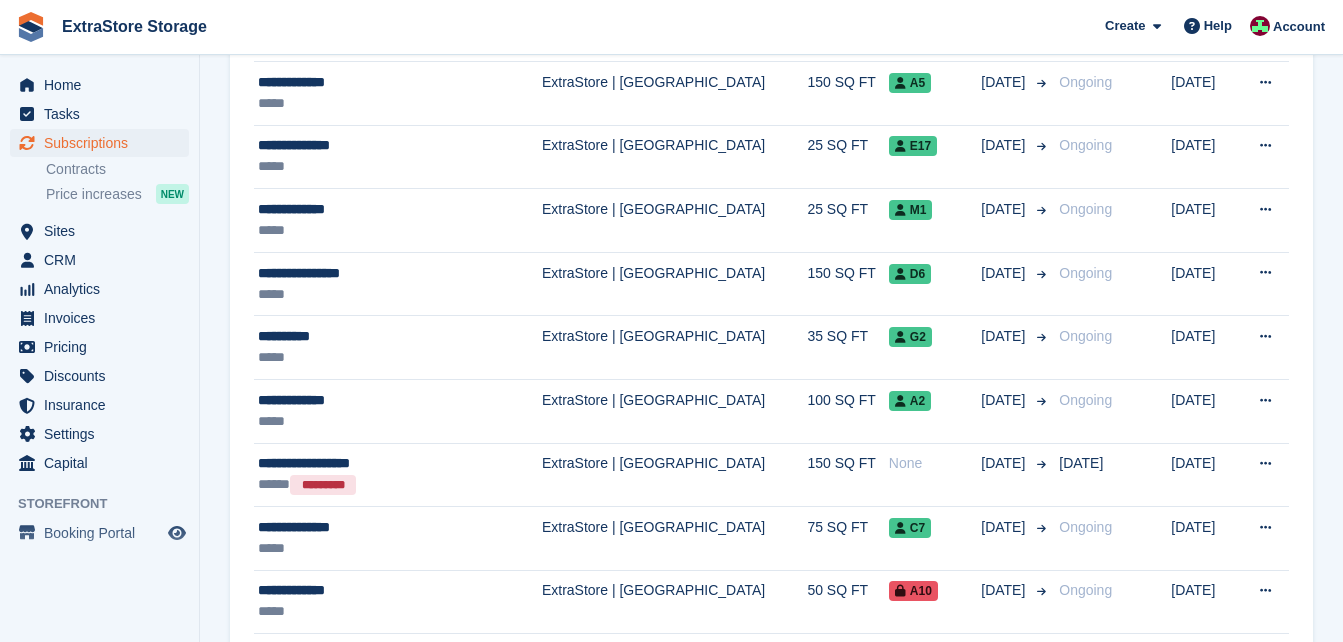 scroll, scrollTop: 2000, scrollLeft: 0, axis: vertical 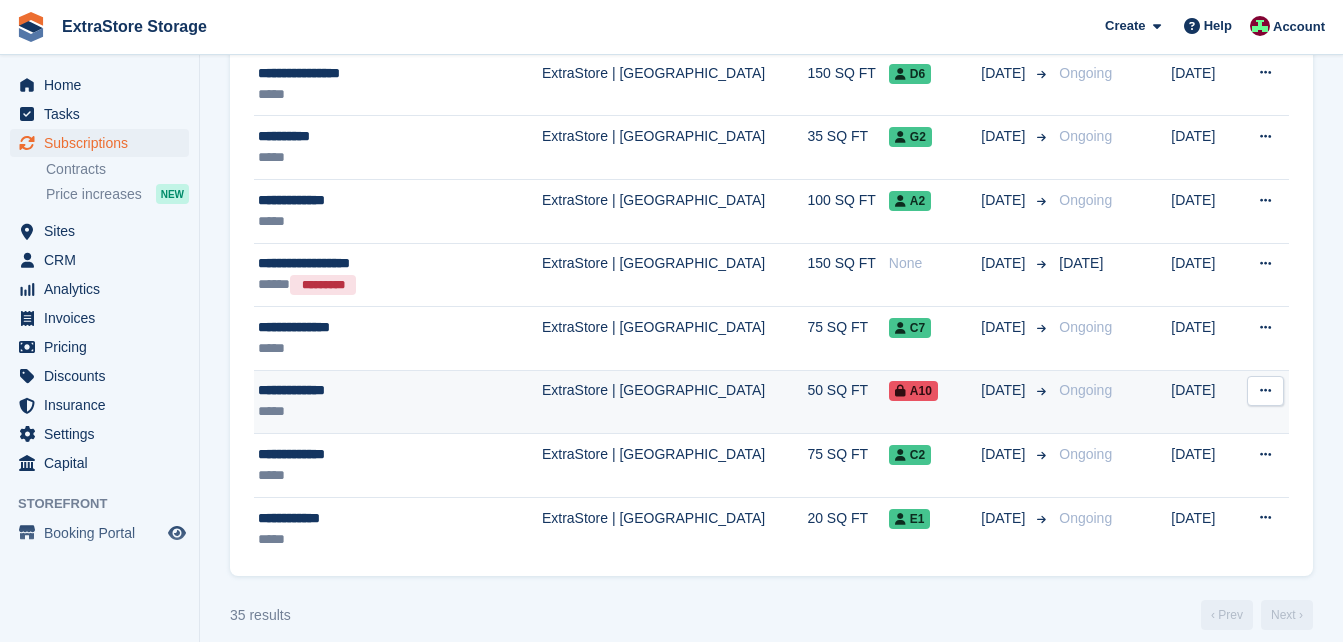 click on "*****" at bounding box center (377, 411) 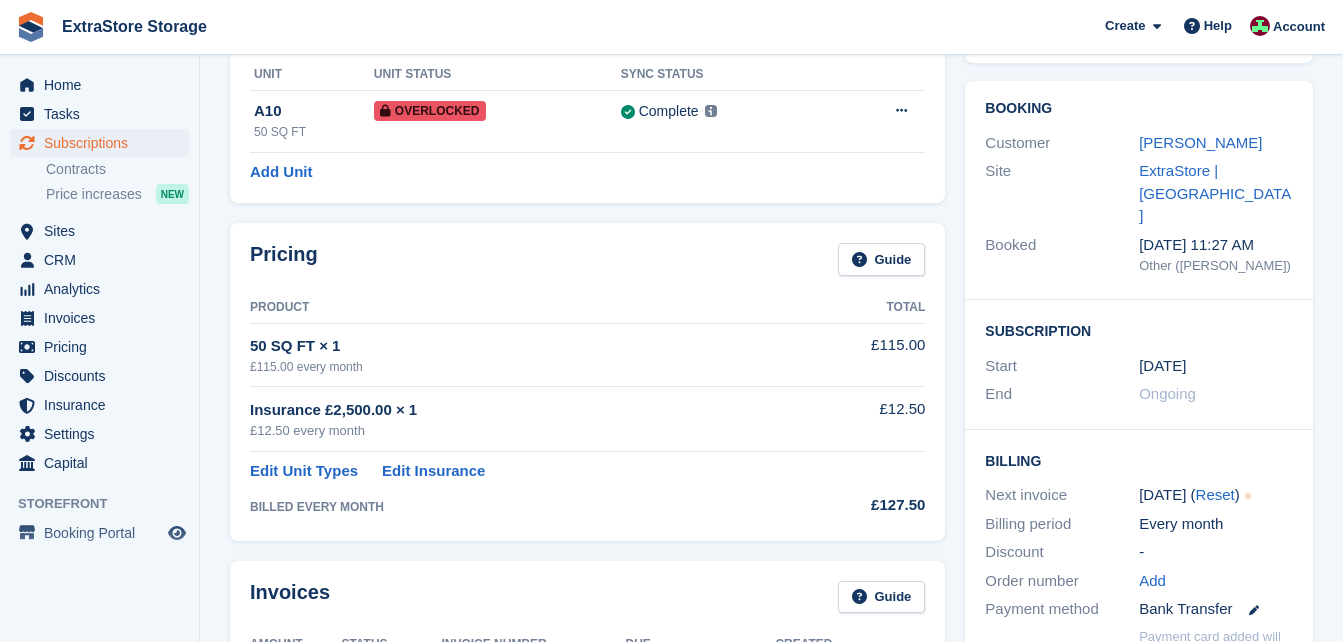 scroll, scrollTop: 0, scrollLeft: 0, axis: both 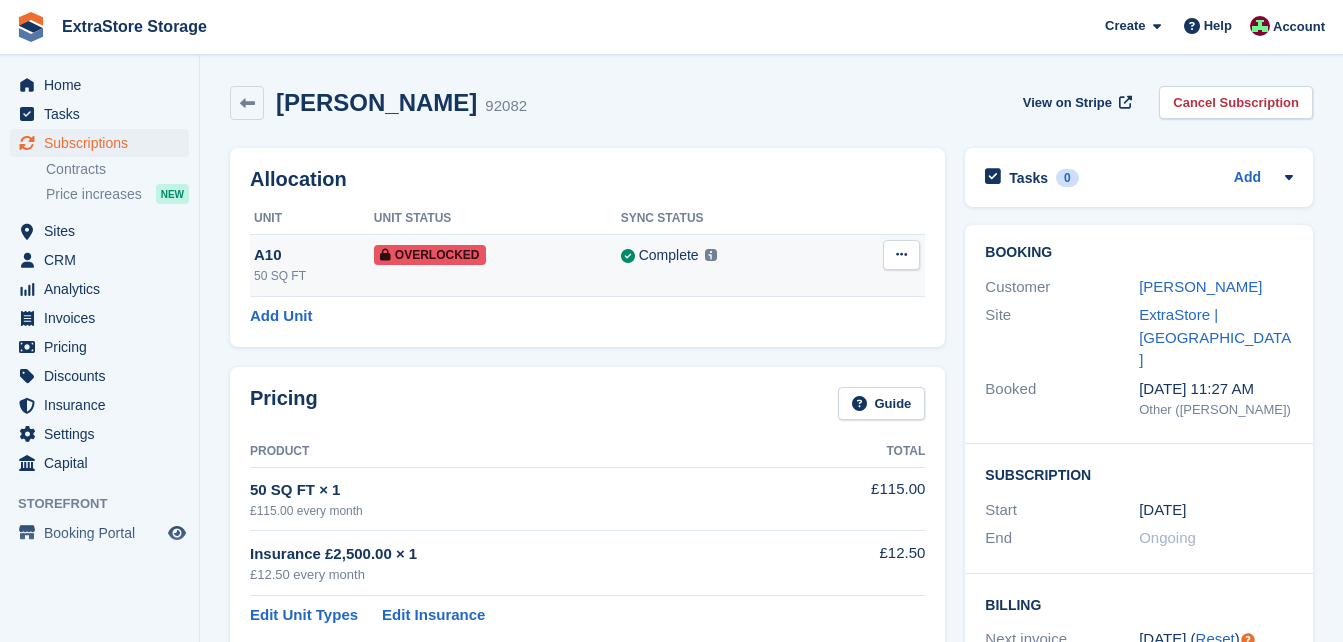 click at bounding box center (901, 255) 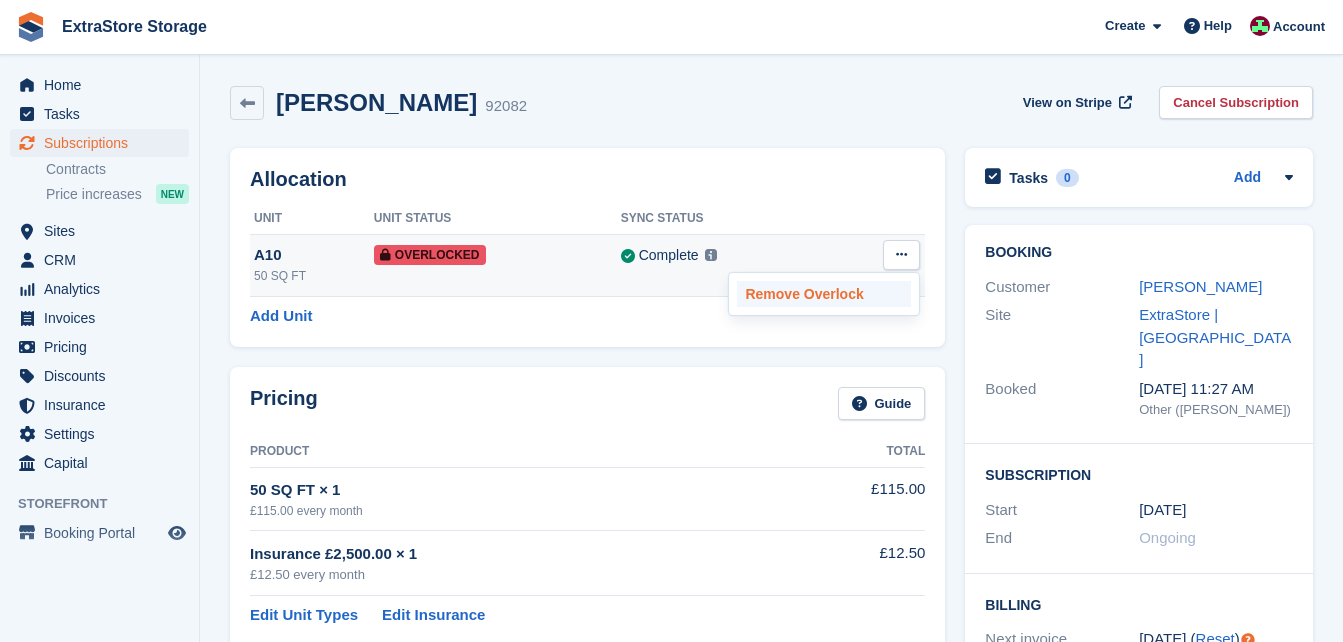 click on "Remove Overlock" at bounding box center [824, 294] 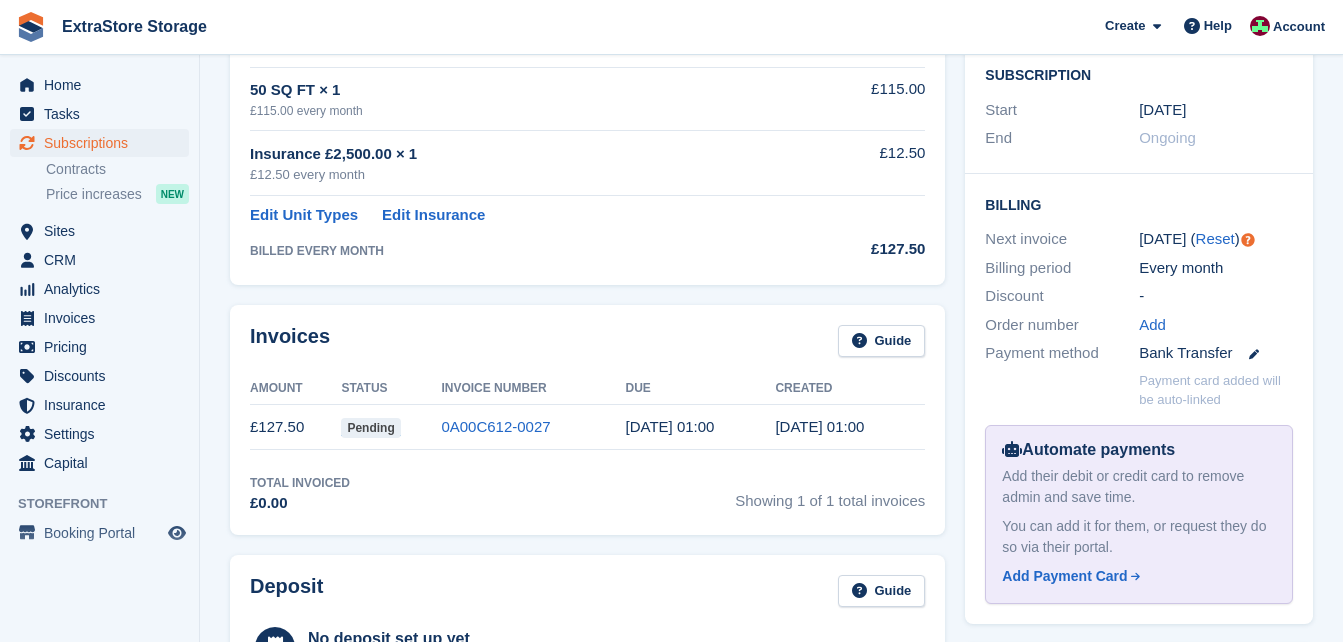 scroll, scrollTop: 0, scrollLeft: 0, axis: both 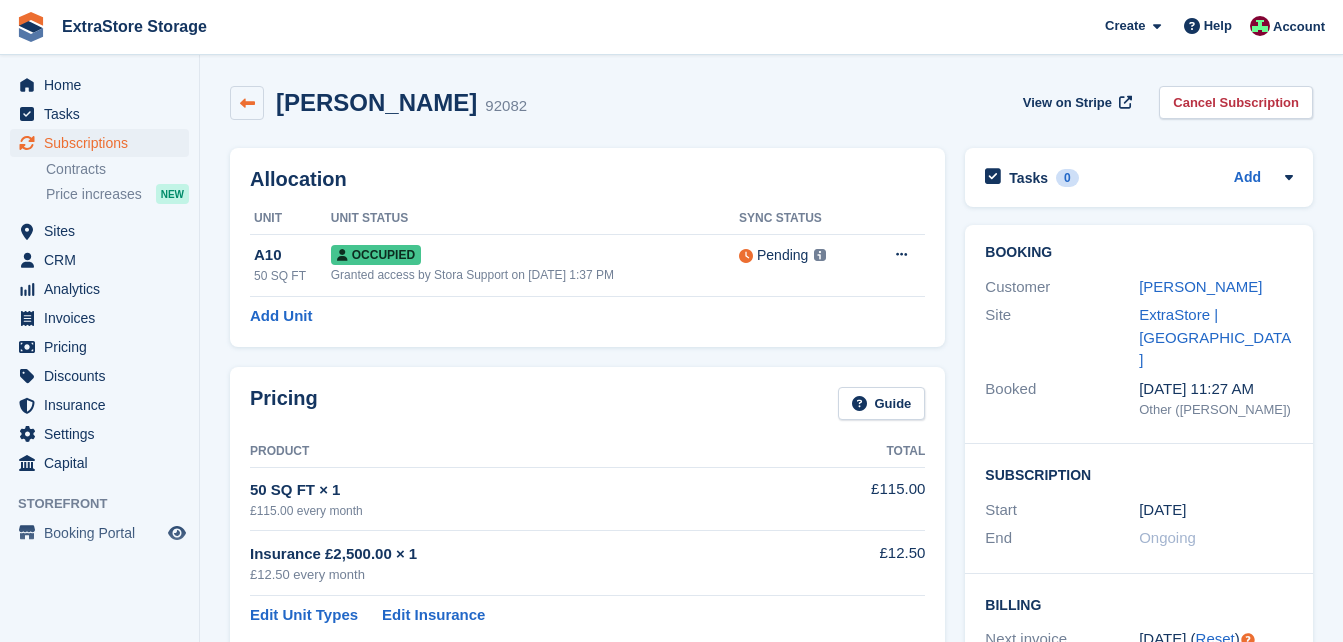 click at bounding box center (247, 103) 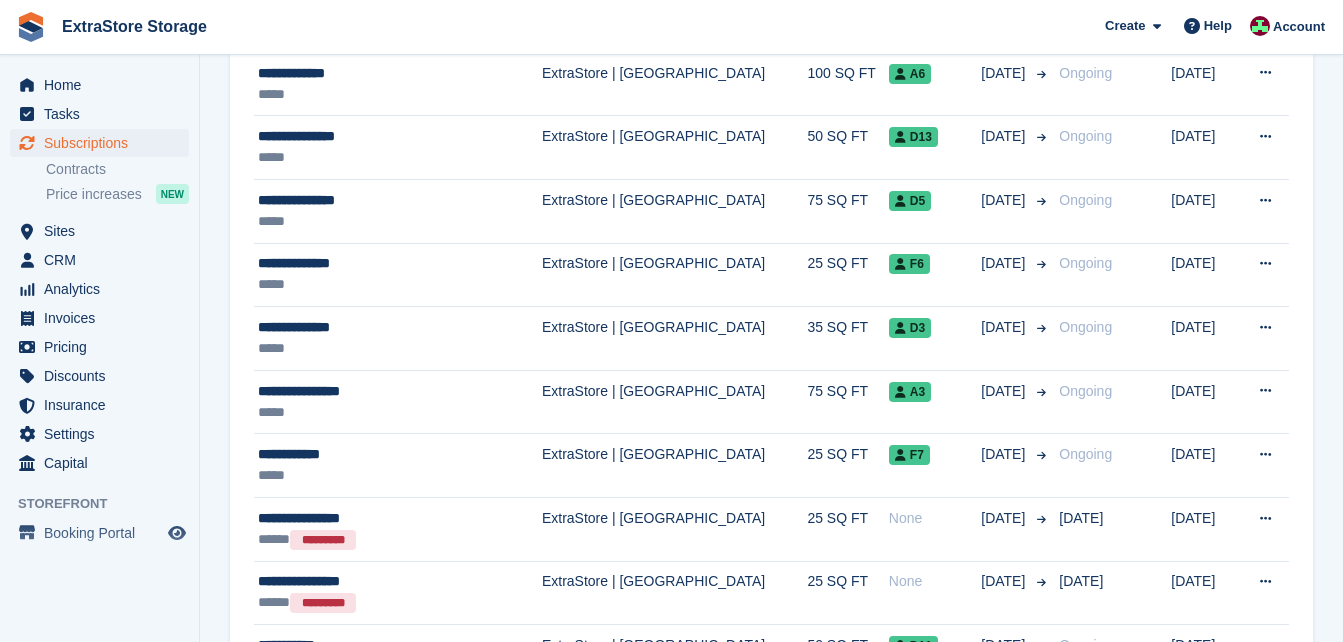 scroll, scrollTop: 800, scrollLeft: 0, axis: vertical 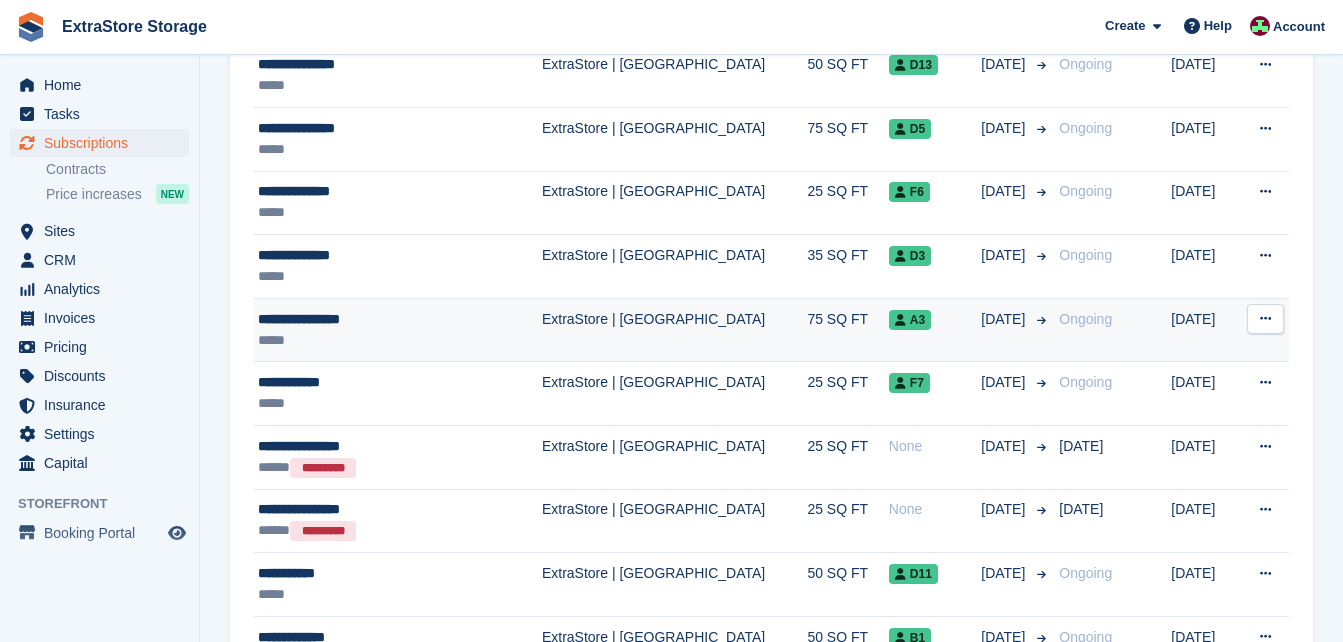click on "**********" at bounding box center (377, 319) 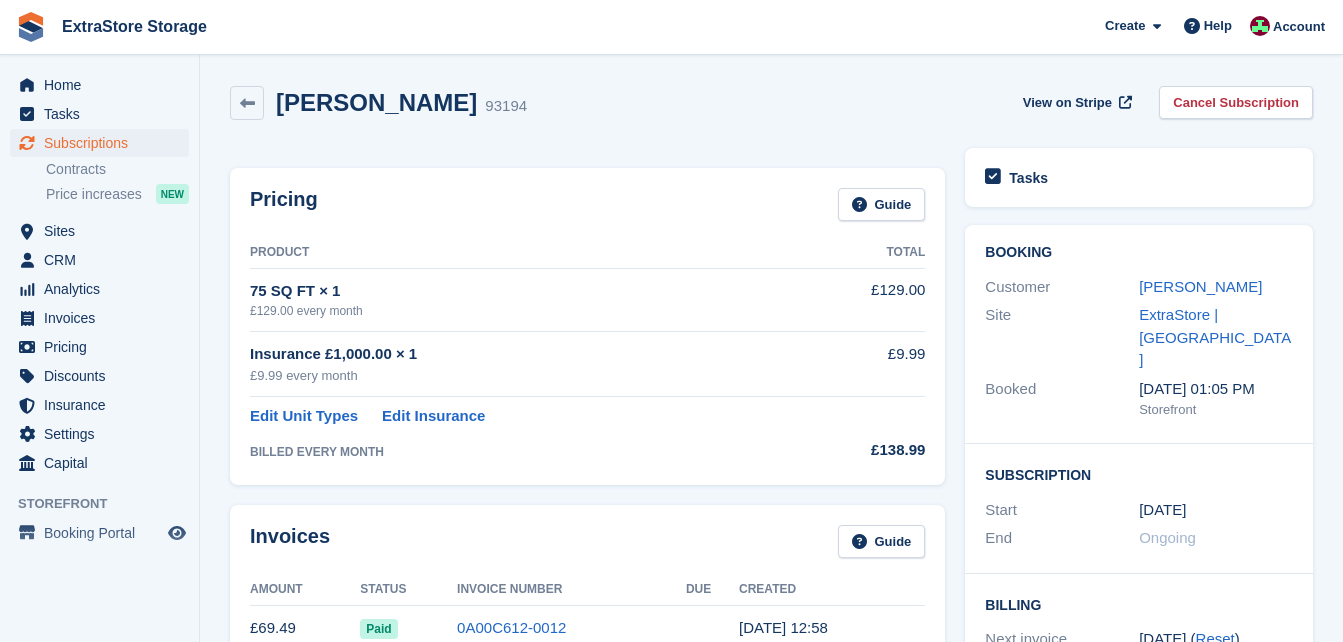 scroll, scrollTop: 0, scrollLeft: 0, axis: both 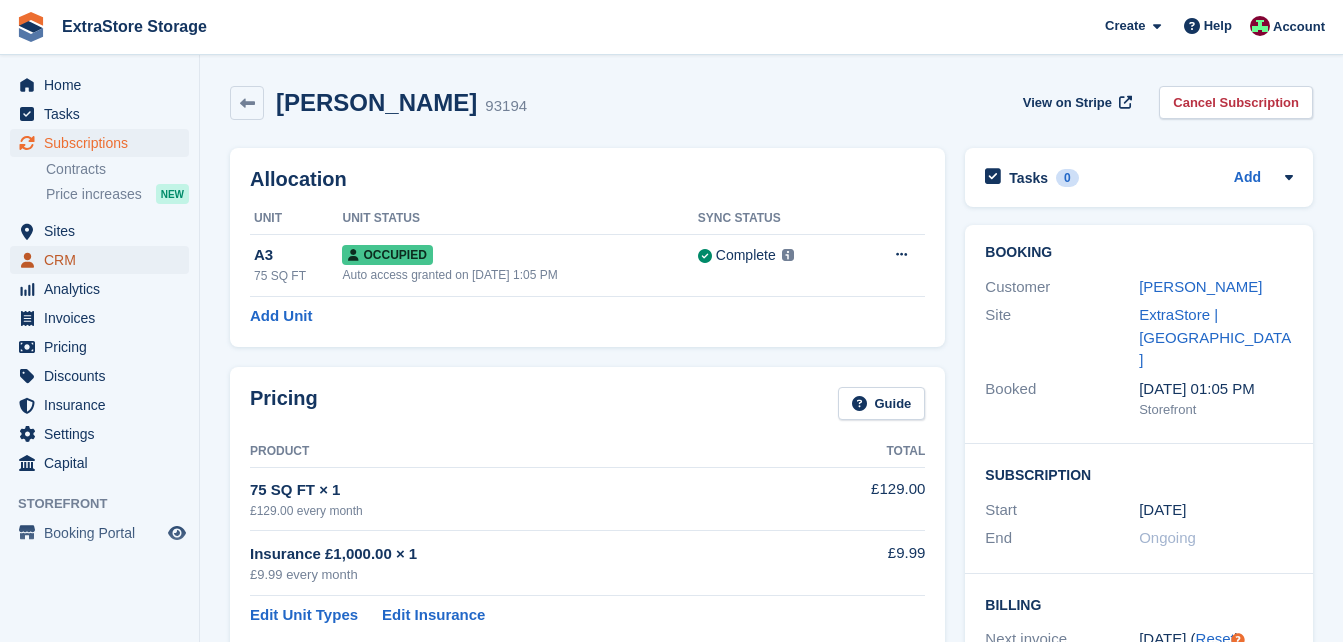 click on "CRM" at bounding box center (104, 260) 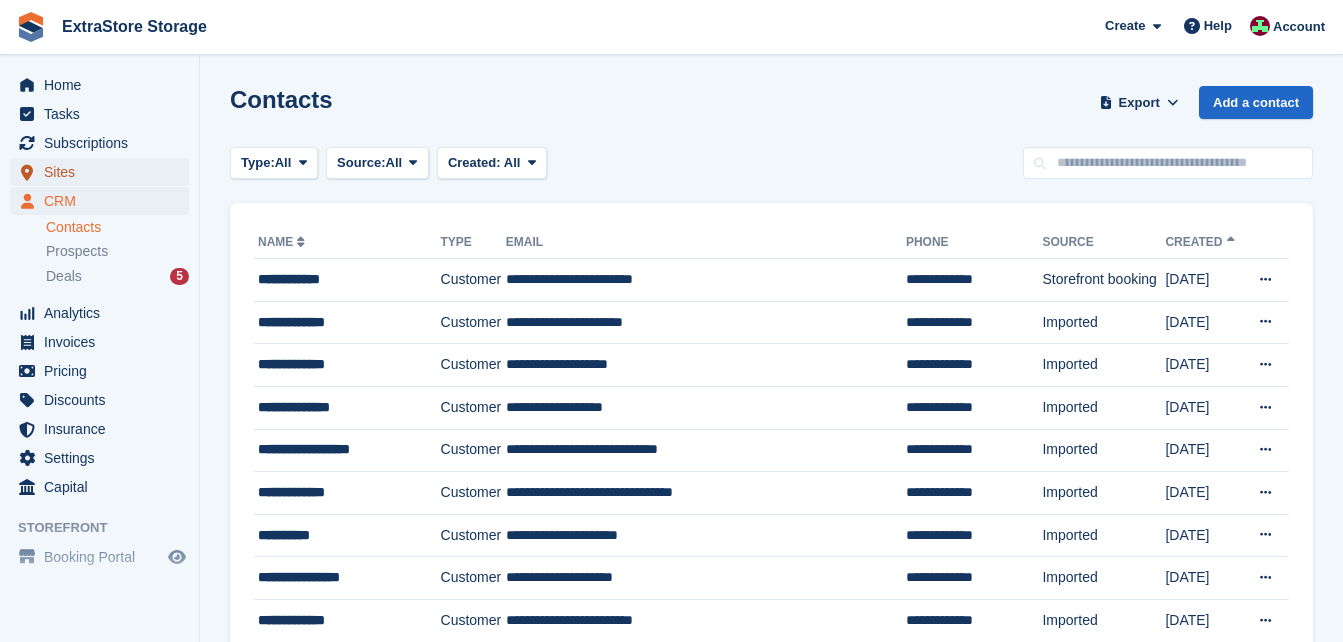 click on "Sites" at bounding box center (104, 172) 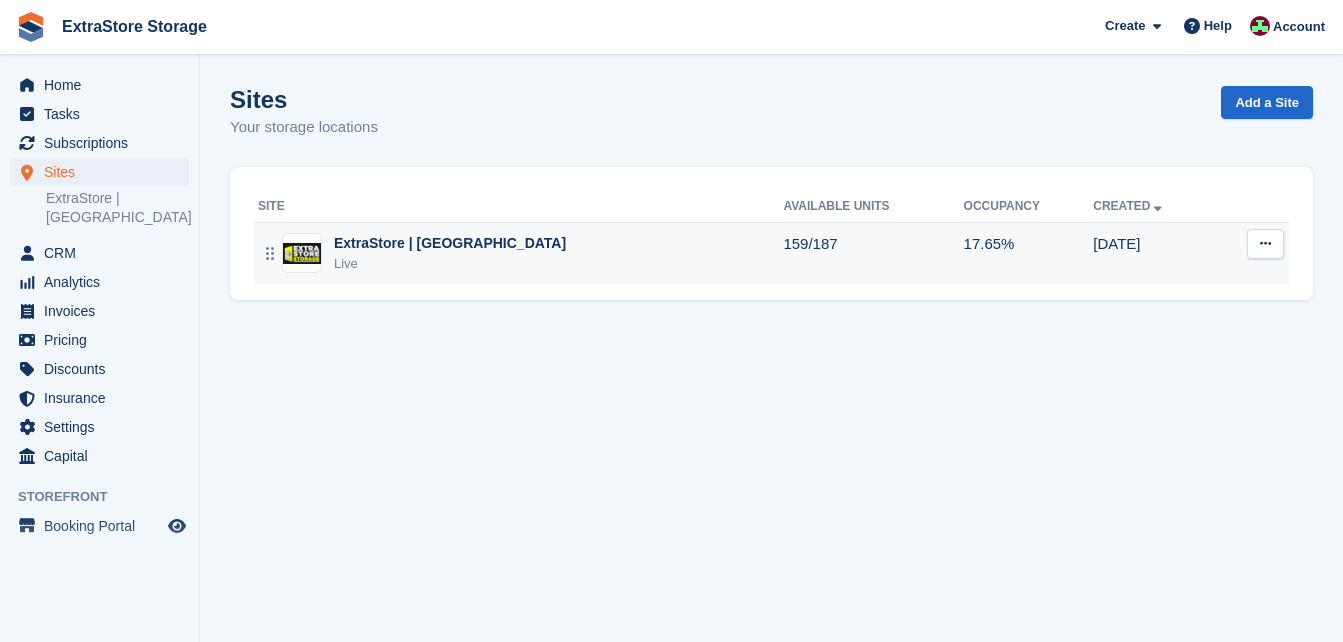 click on "ExtraStore | [GEOGRAPHIC_DATA]
Live" at bounding box center (520, 253) 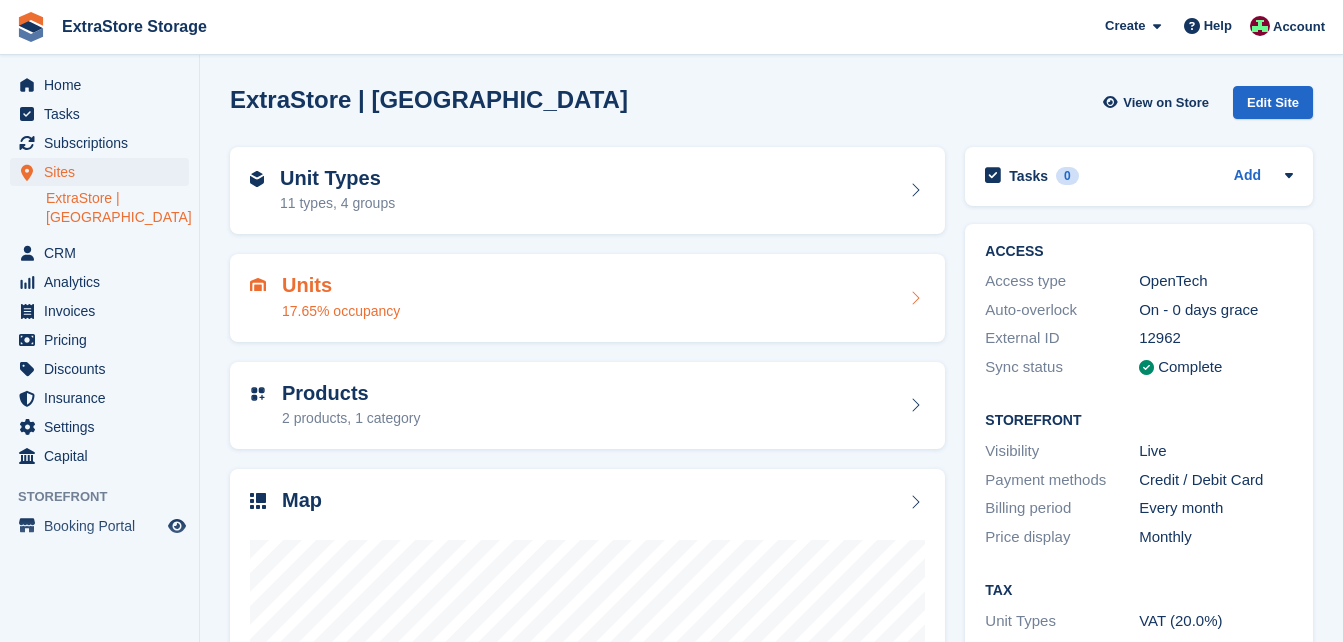 scroll, scrollTop: 0, scrollLeft: 0, axis: both 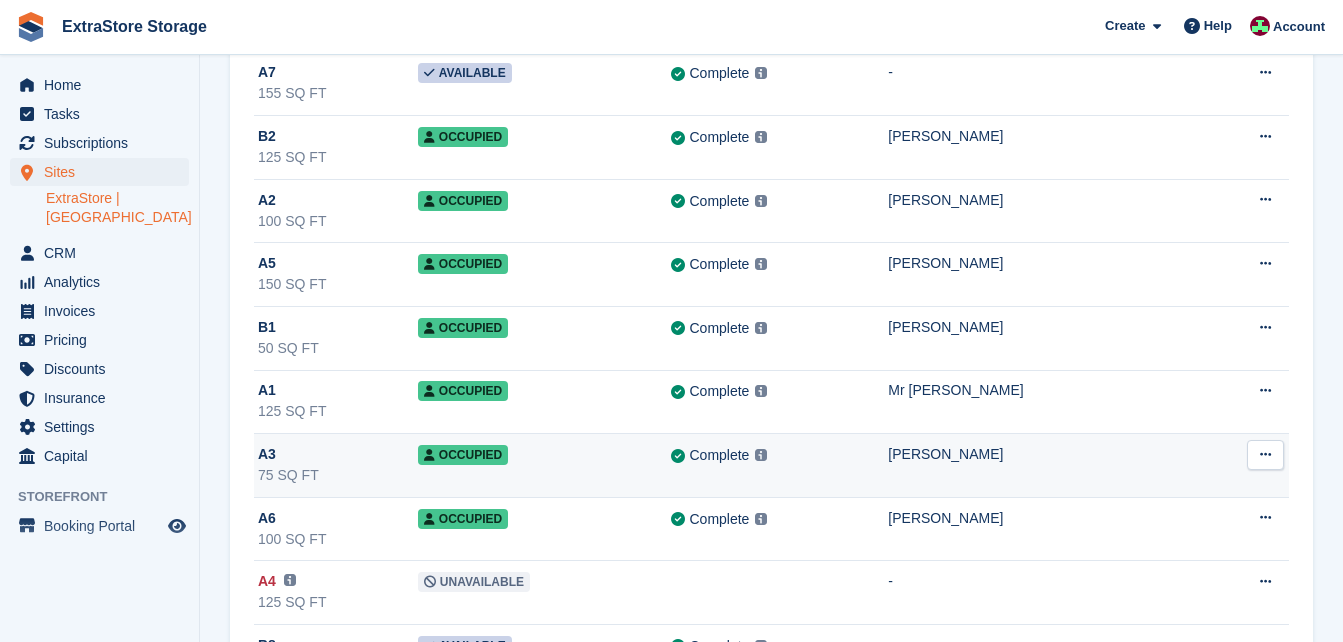 click on "A3" at bounding box center [338, 454] 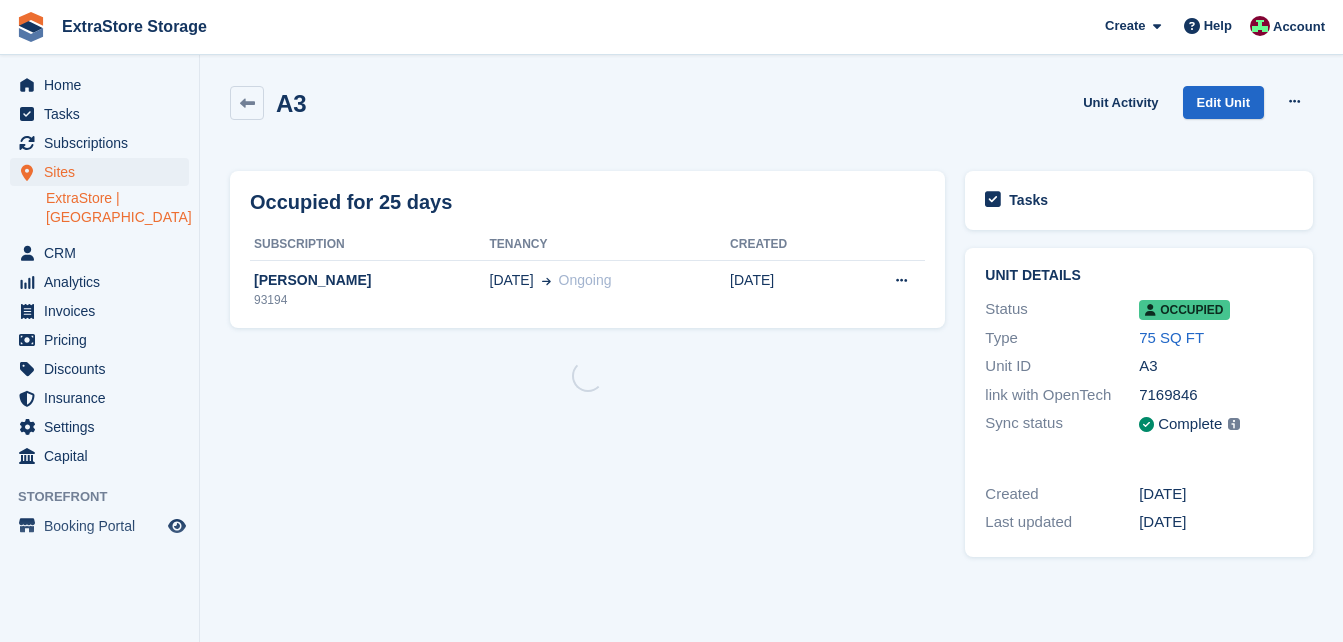 scroll, scrollTop: 0, scrollLeft: 0, axis: both 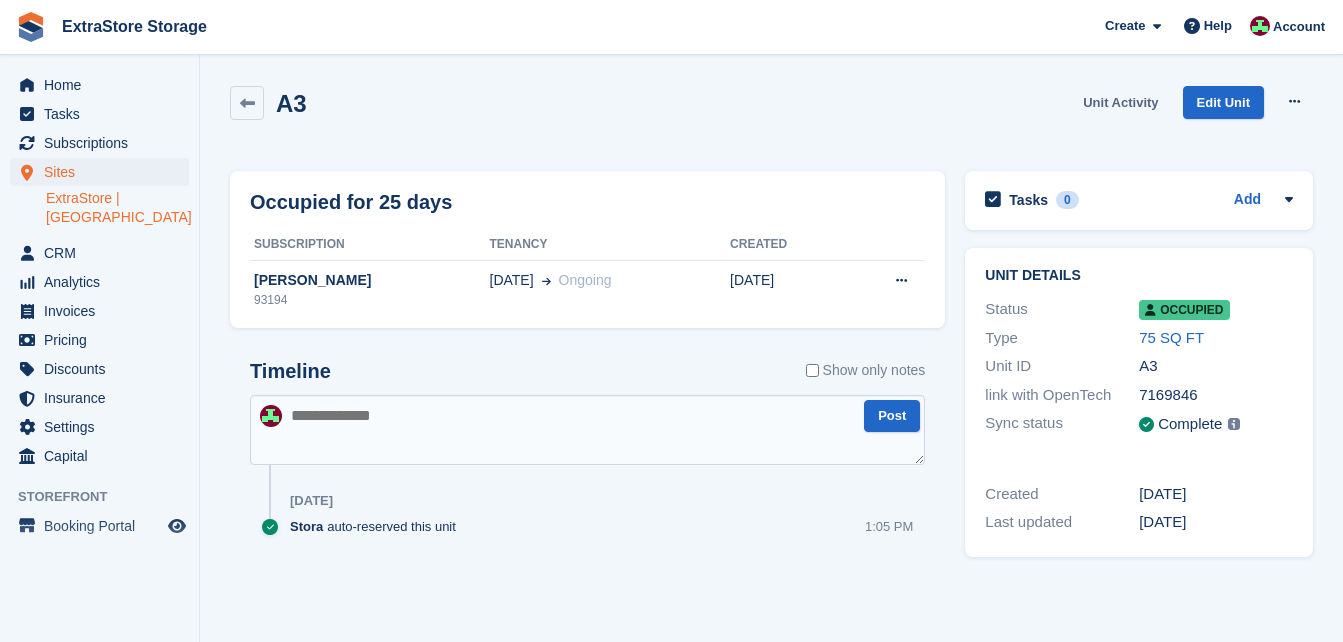 click on "Unit Activity" at bounding box center (1120, 102) 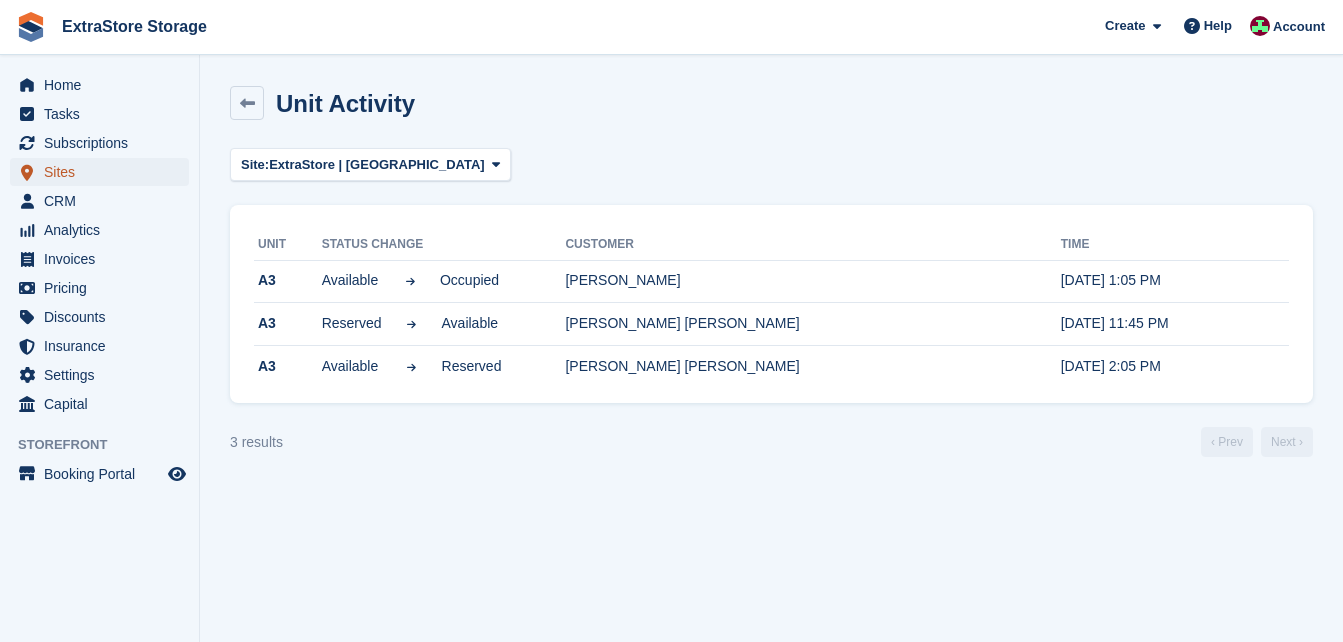 click on "Sites" at bounding box center [104, 172] 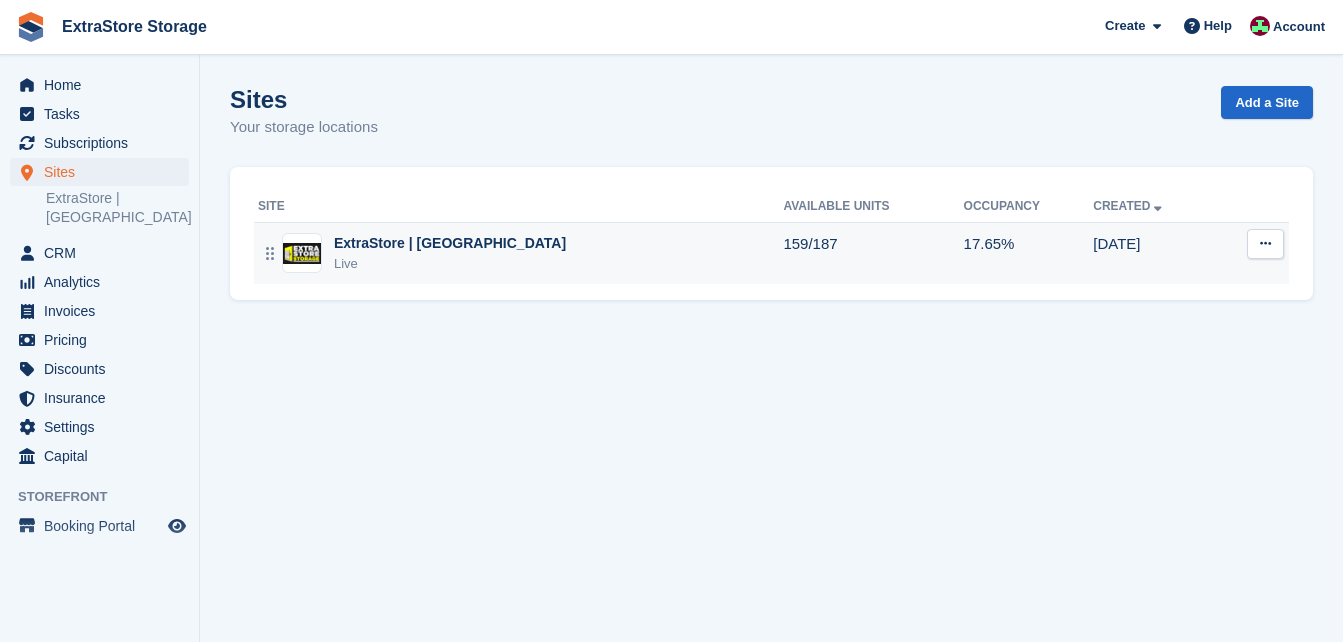 click on "ExtraStore | Belfast
Live" at bounding box center (520, 253) 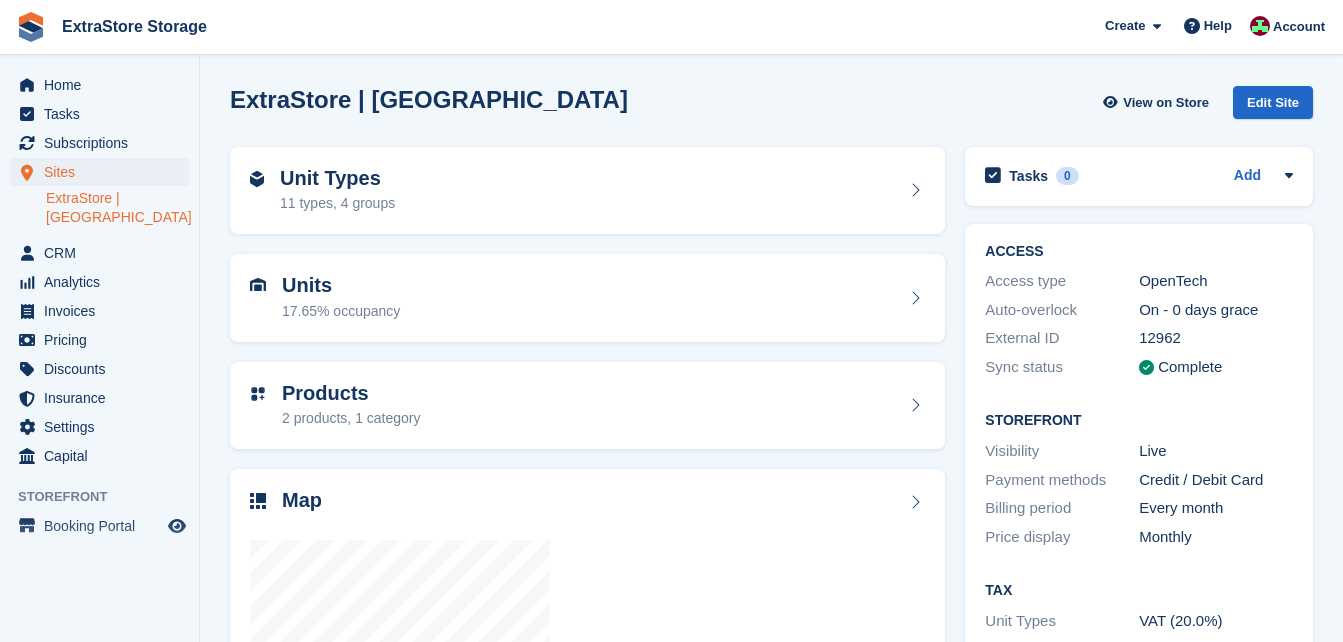 scroll, scrollTop: 0, scrollLeft: 0, axis: both 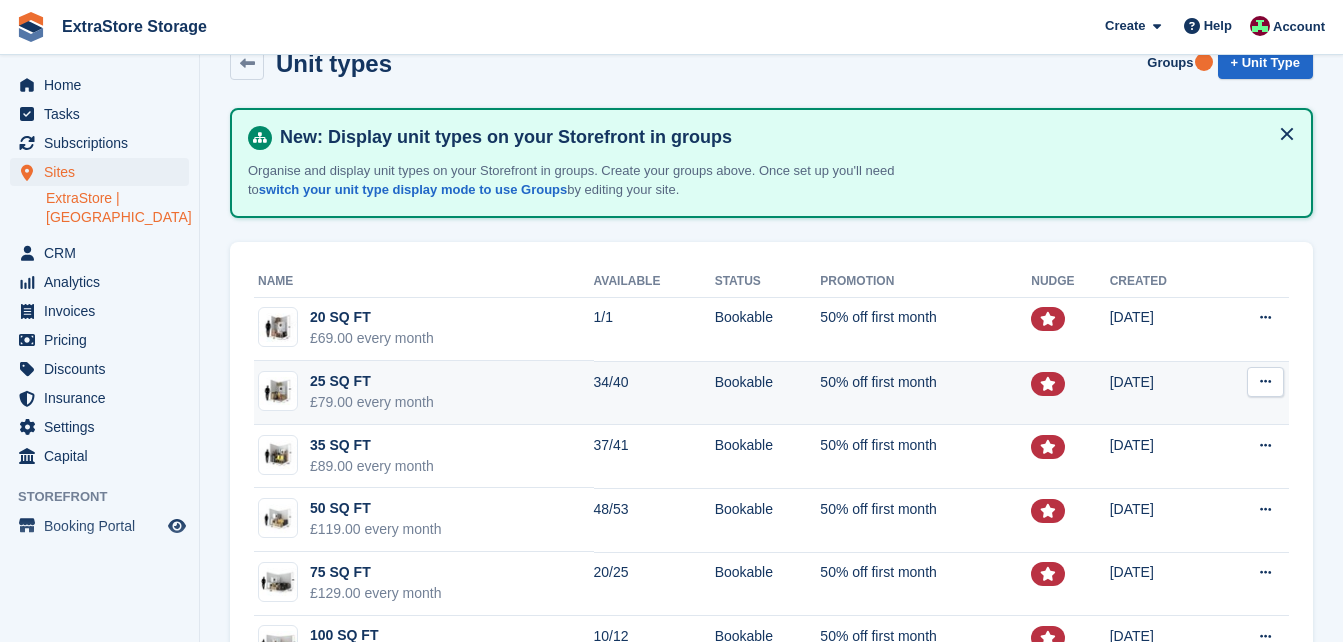 click on "25 SQ FT
£79.00 every month" at bounding box center (424, 393) 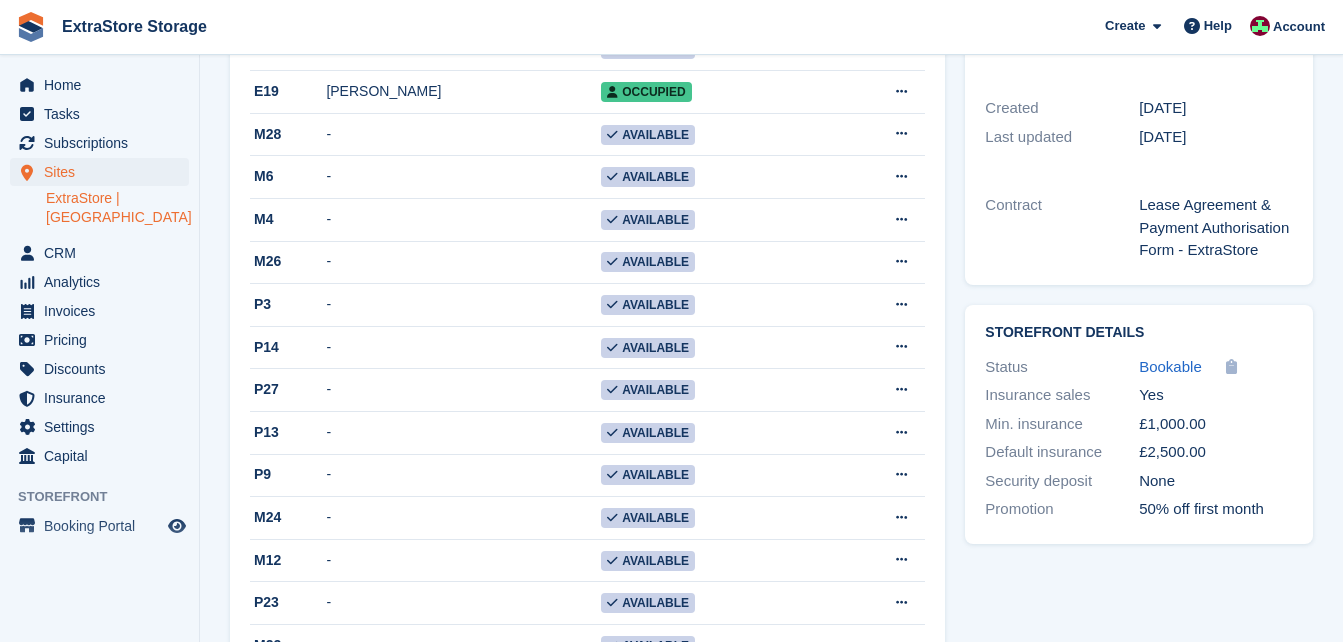 scroll, scrollTop: 600, scrollLeft: 0, axis: vertical 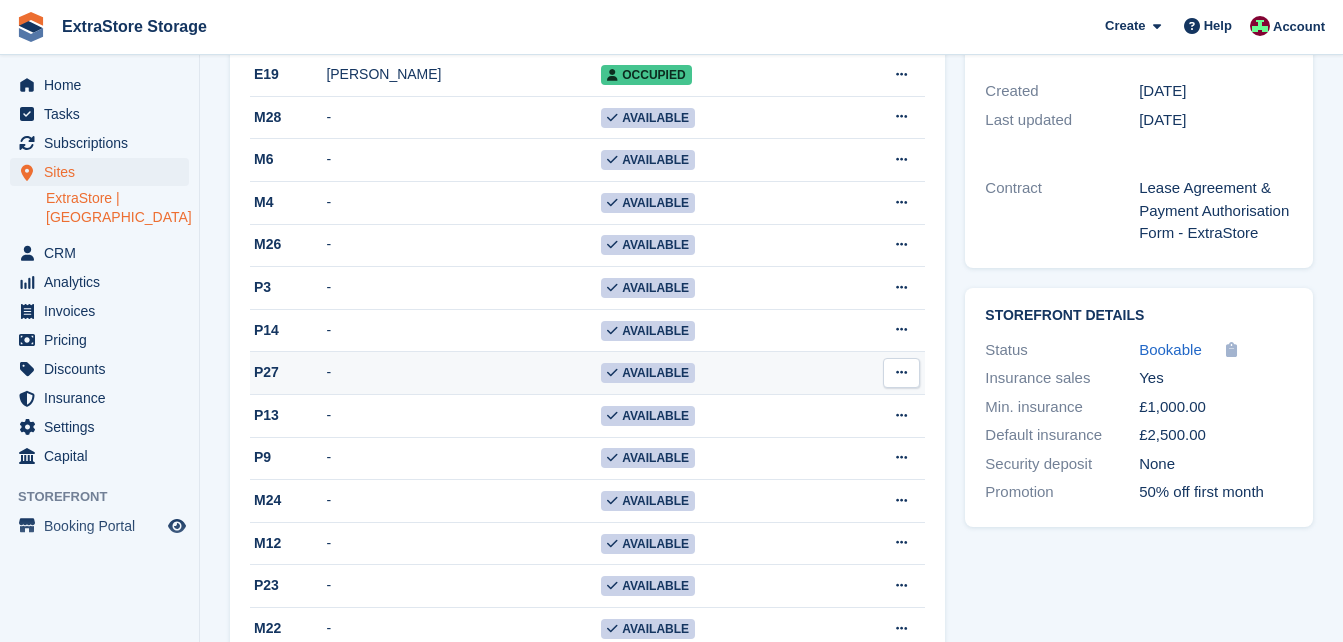 click at bounding box center (901, 372) 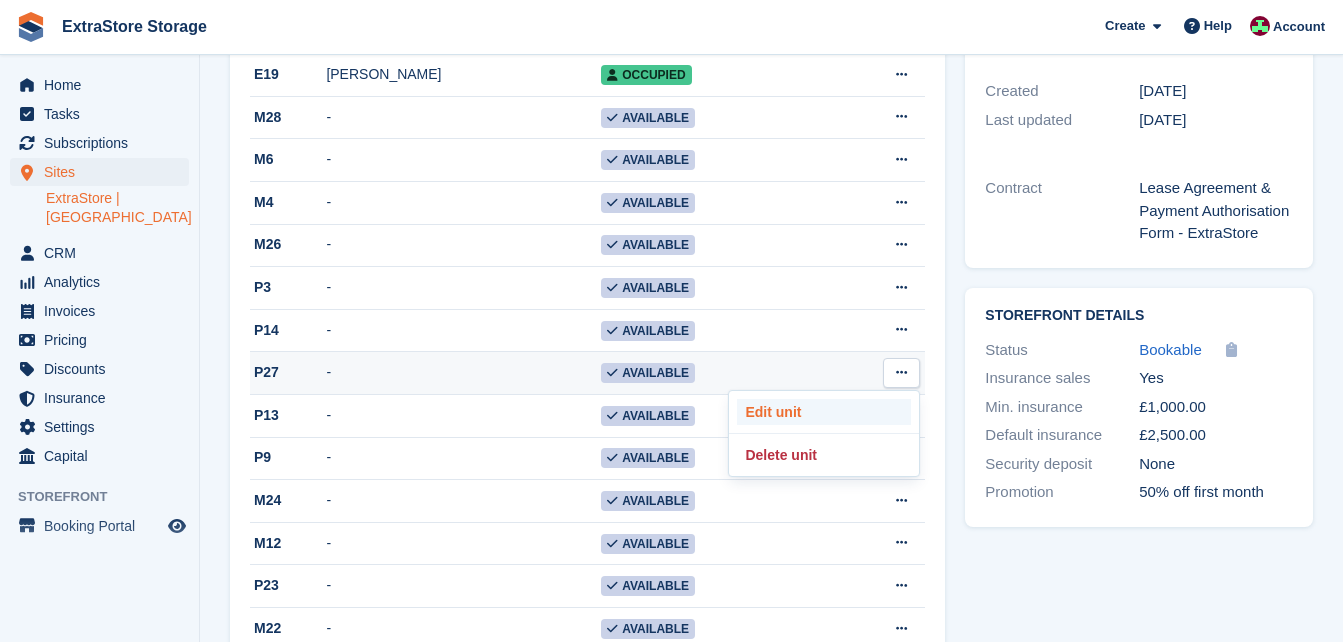 click on "Edit unit" at bounding box center [824, 412] 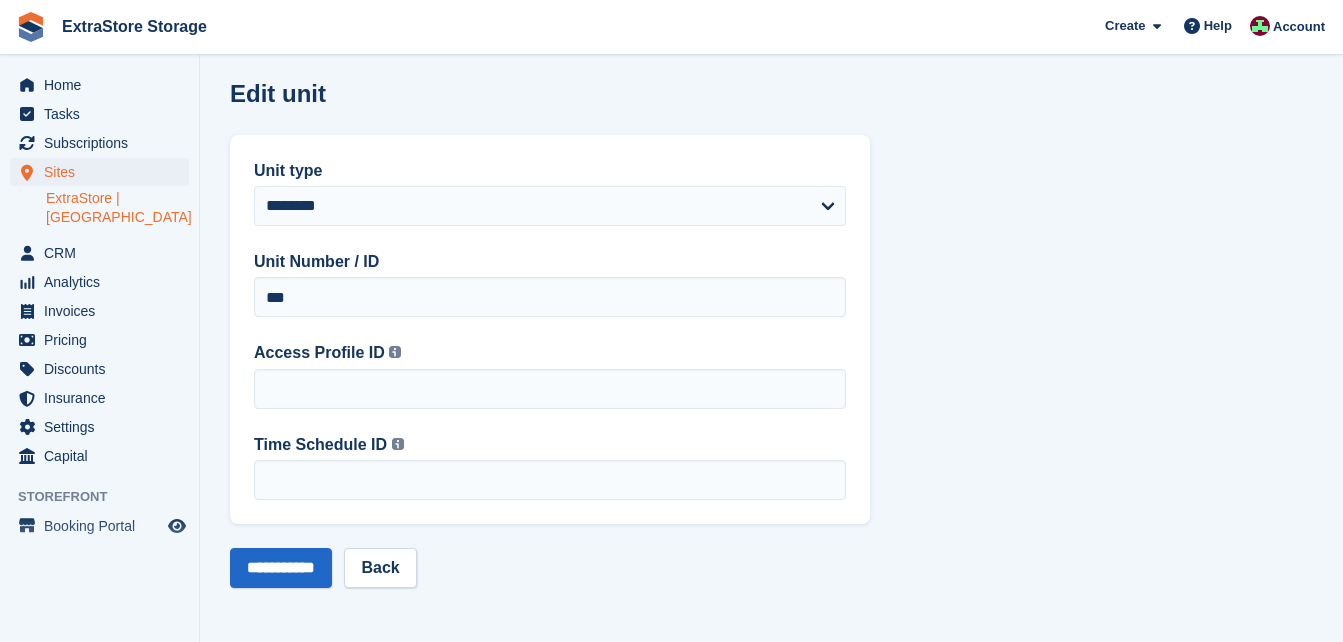 scroll, scrollTop: 0, scrollLeft: 0, axis: both 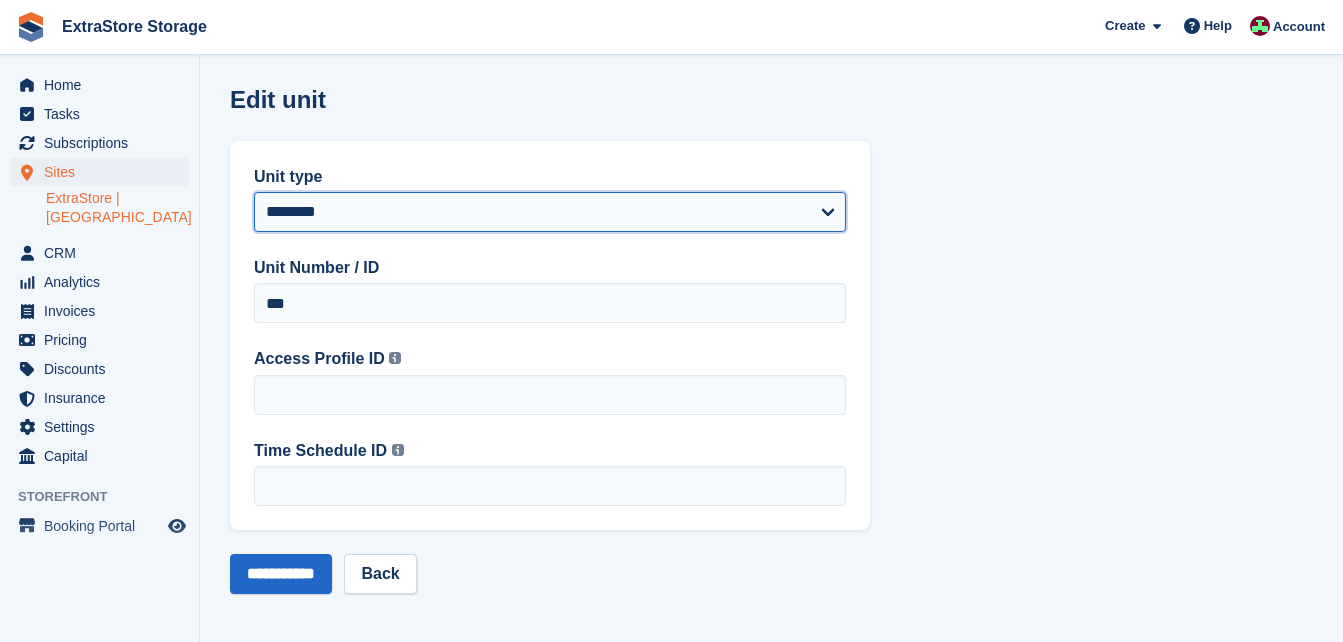 click on "*********
*********
*********
*********
*********
*********
********
********
********
********
********" at bounding box center [550, 212] 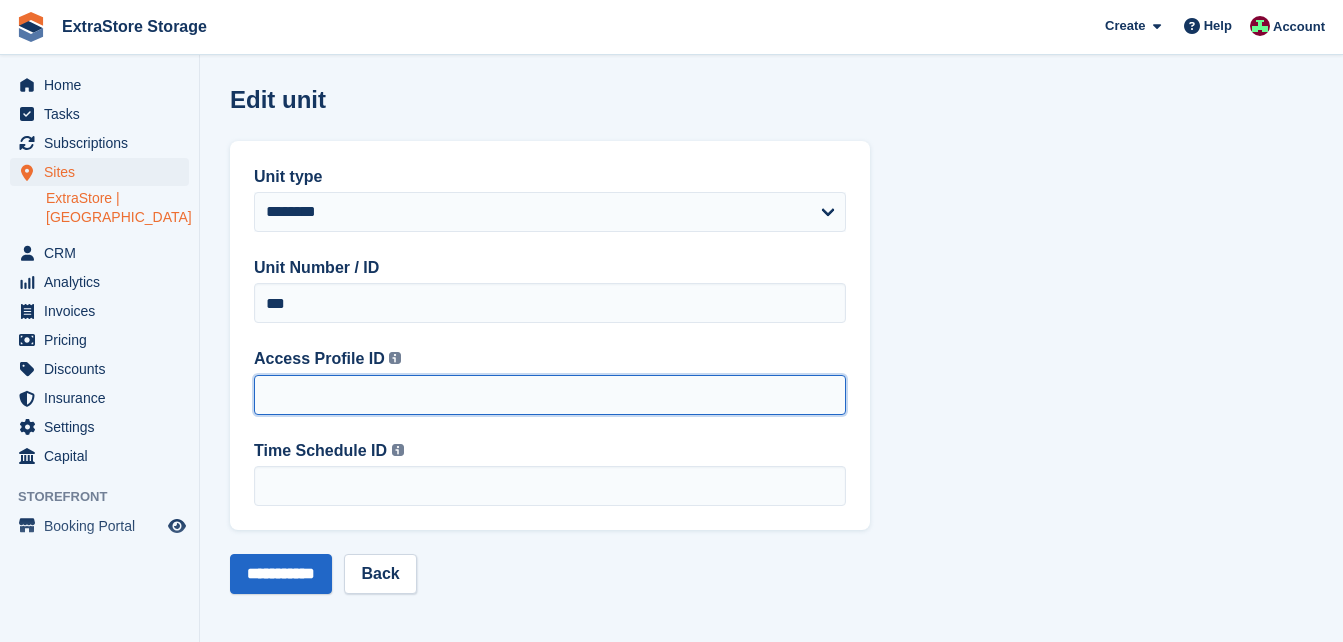 click on "Access Profile ID
This is the Access Profile ID created by OpenTech. If you're not sure what this is, please get in contact with Stora support." at bounding box center (550, 395) 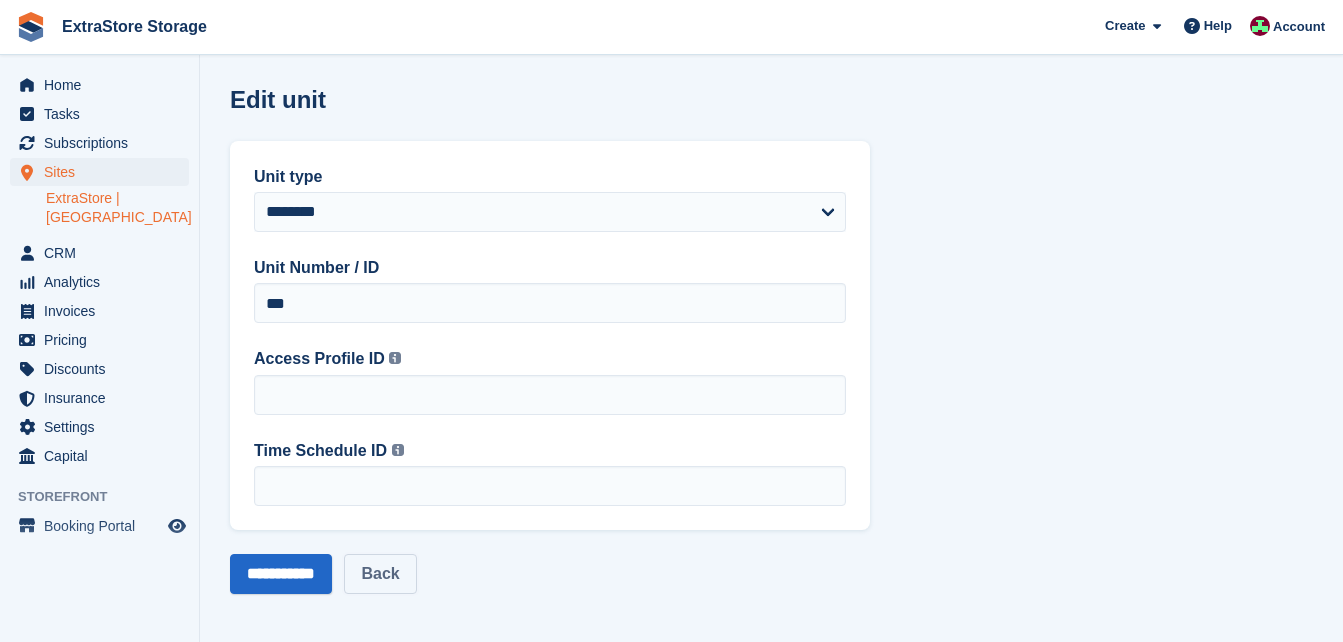 click on "Back" at bounding box center [380, 574] 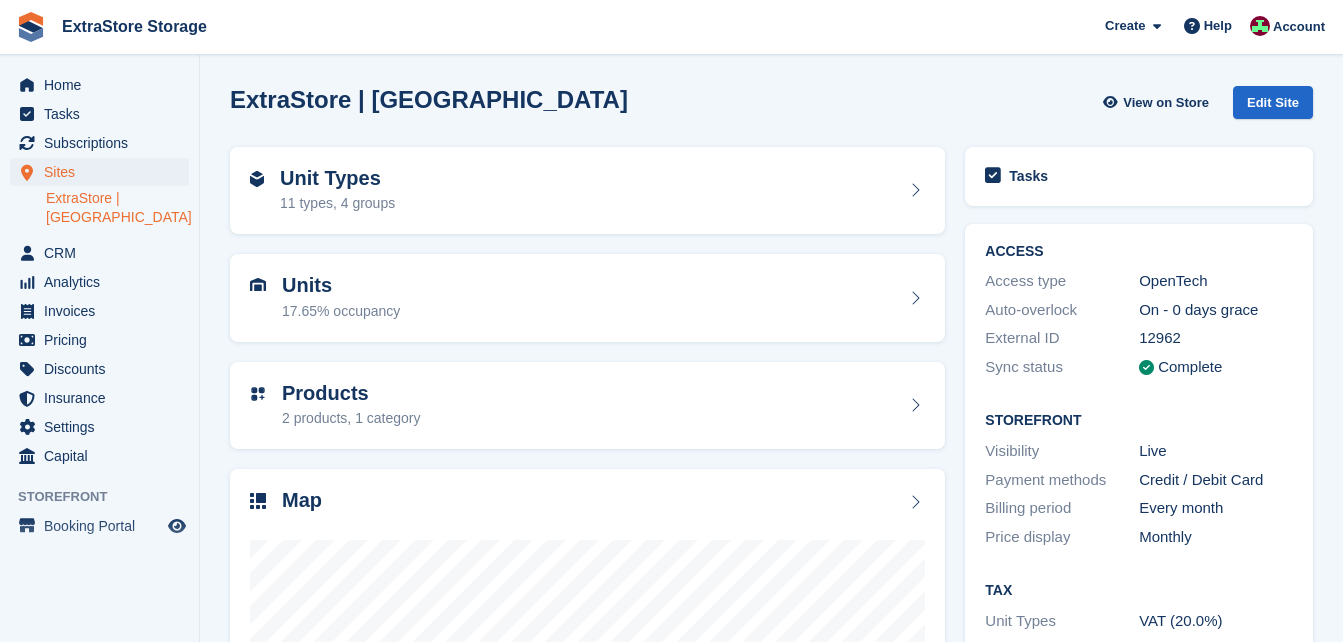 scroll, scrollTop: 0, scrollLeft: 0, axis: both 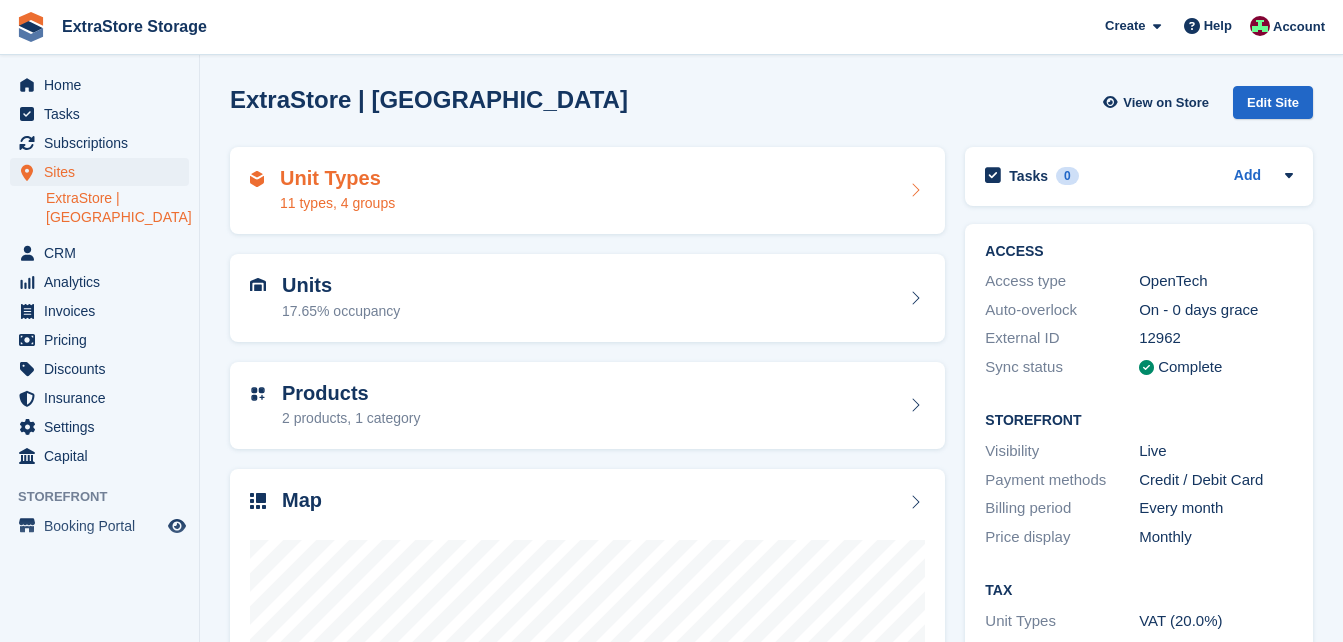 click on "Unit Types
11 types, 4 groups" at bounding box center [587, 191] 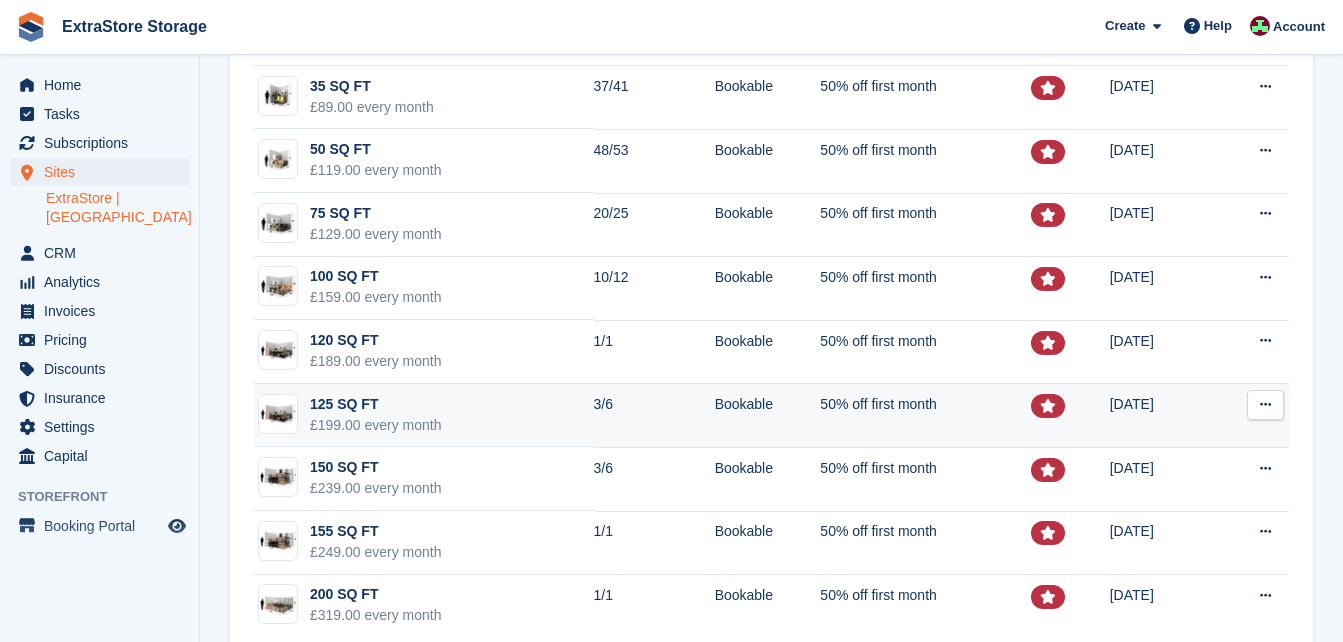 scroll, scrollTop: 400, scrollLeft: 0, axis: vertical 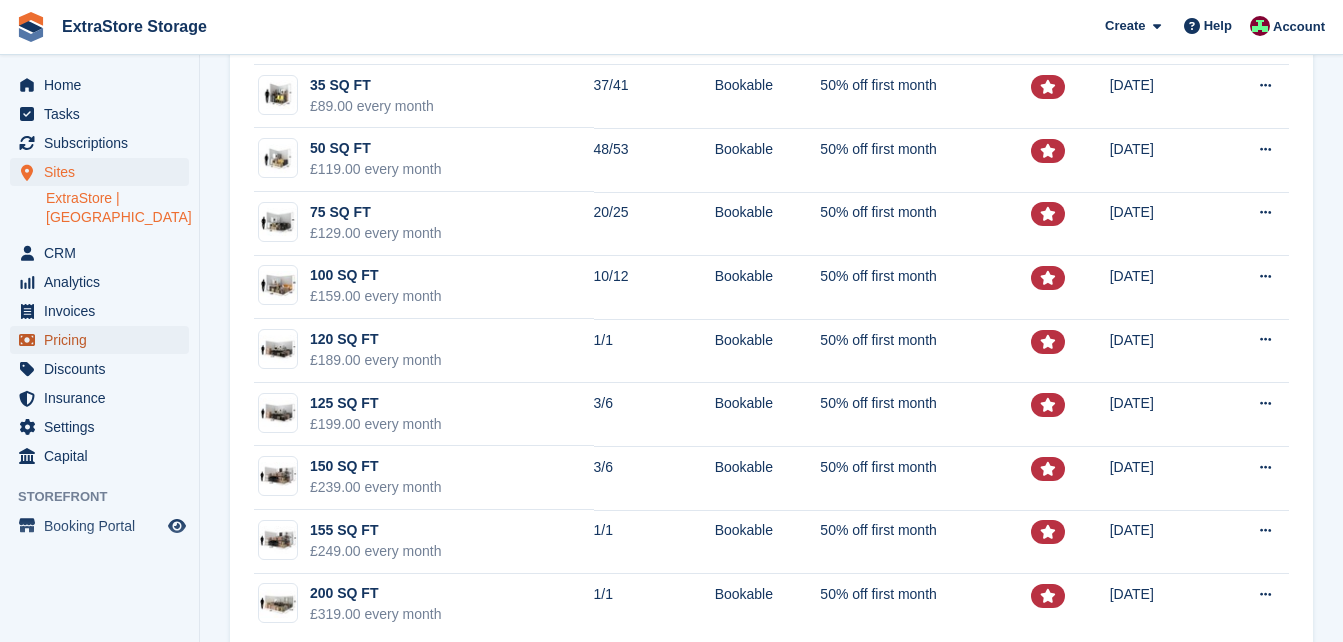 click on "Pricing" at bounding box center [104, 340] 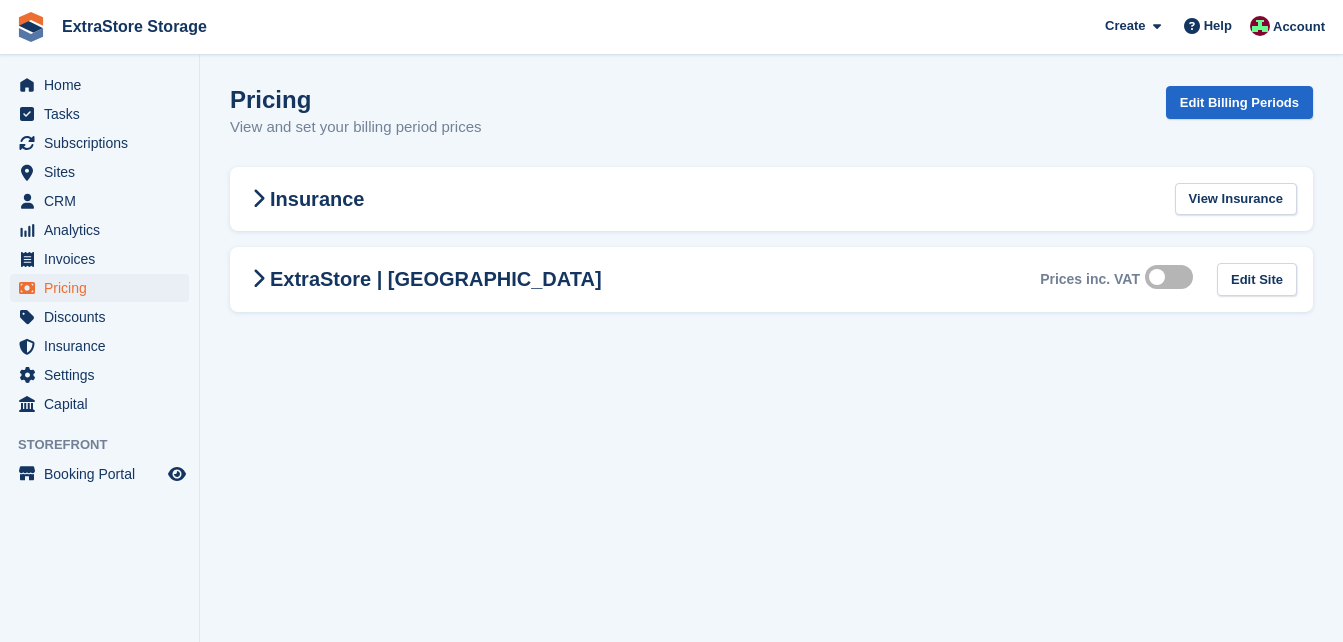 scroll, scrollTop: 0, scrollLeft: 0, axis: both 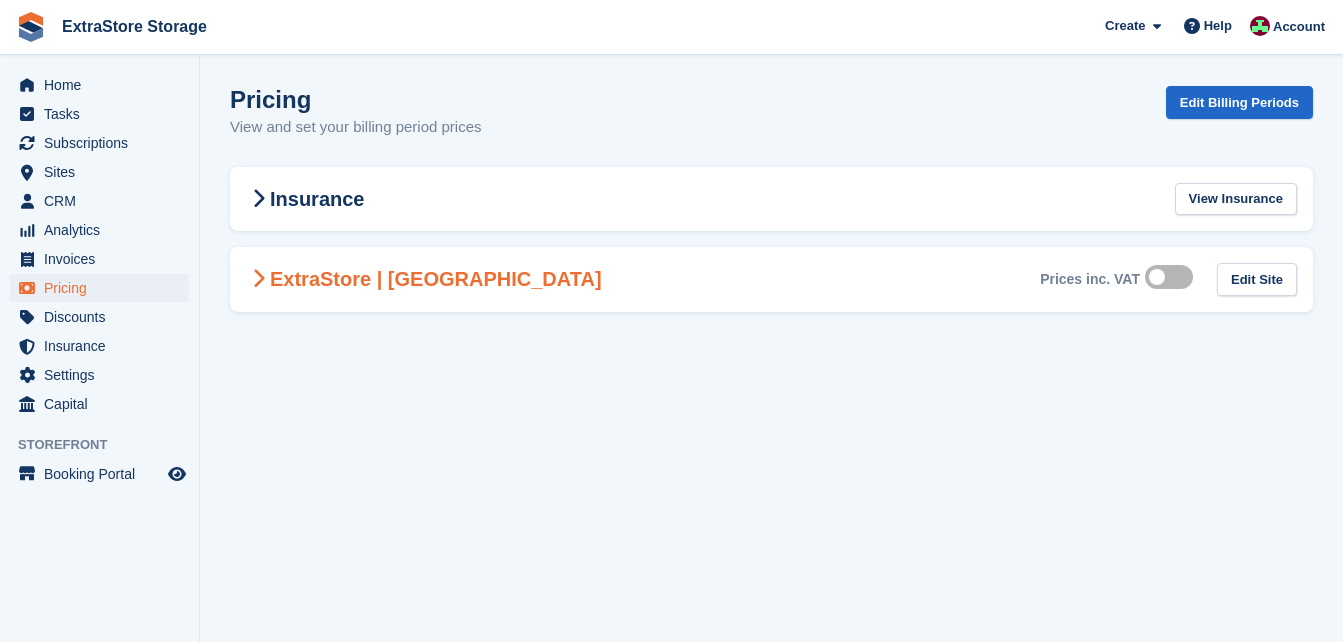 click on "ExtraStore | Belfast
Prices inc. VAT
Edit Site" at bounding box center [771, 279] 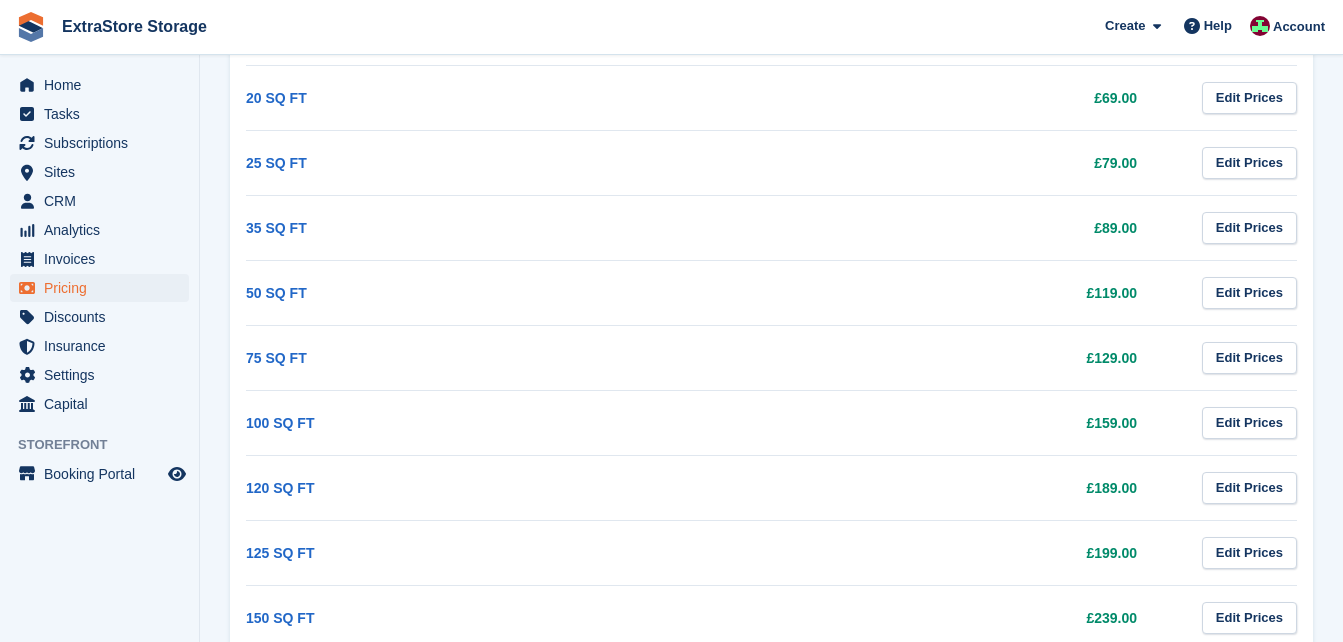 scroll, scrollTop: 110, scrollLeft: 0, axis: vertical 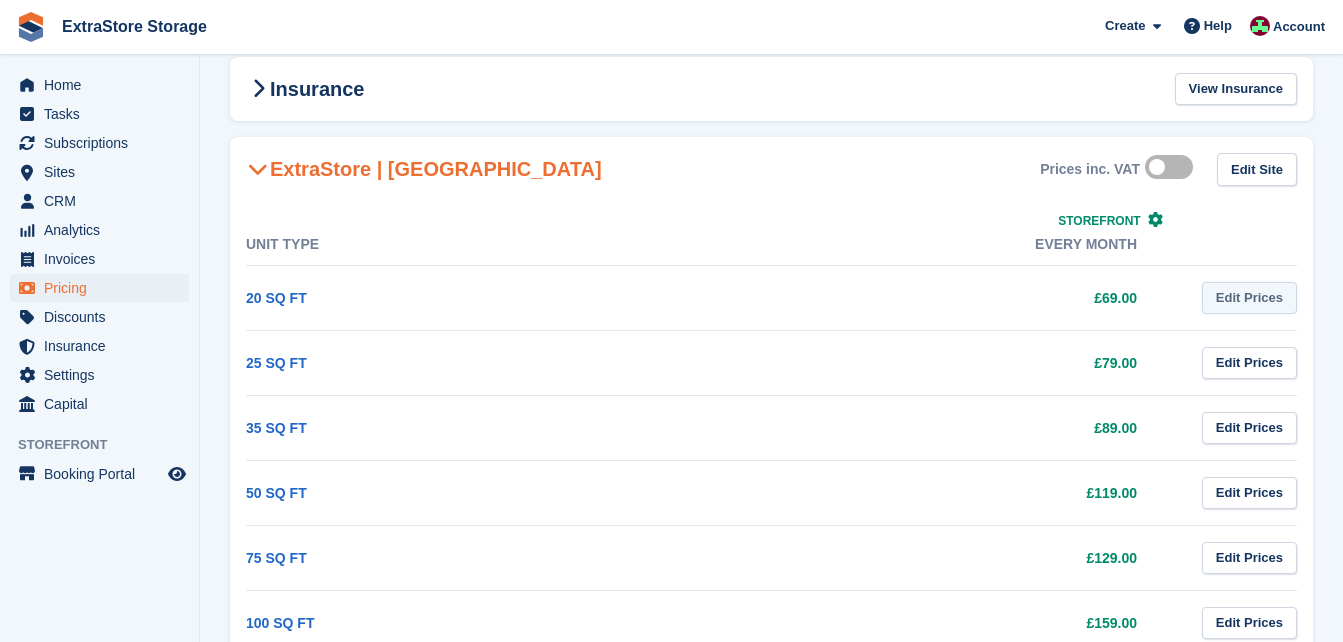 click on "Edit Prices" at bounding box center [1249, 298] 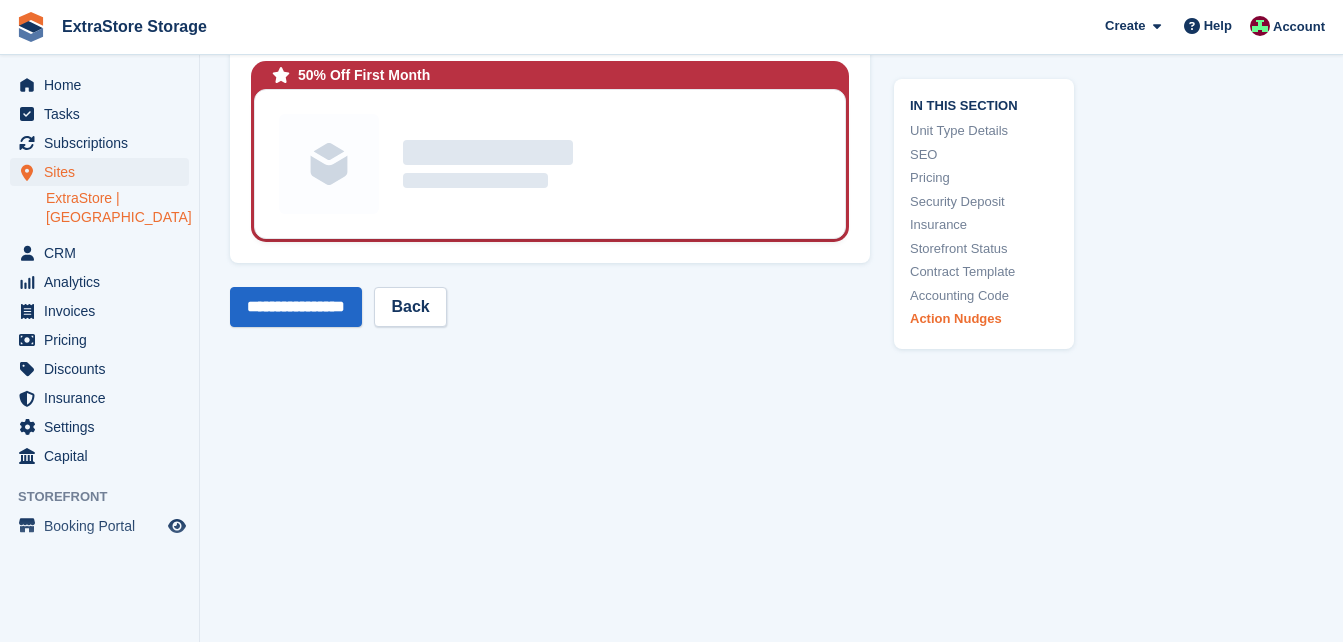 scroll, scrollTop: 4181, scrollLeft: 0, axis: vertical 